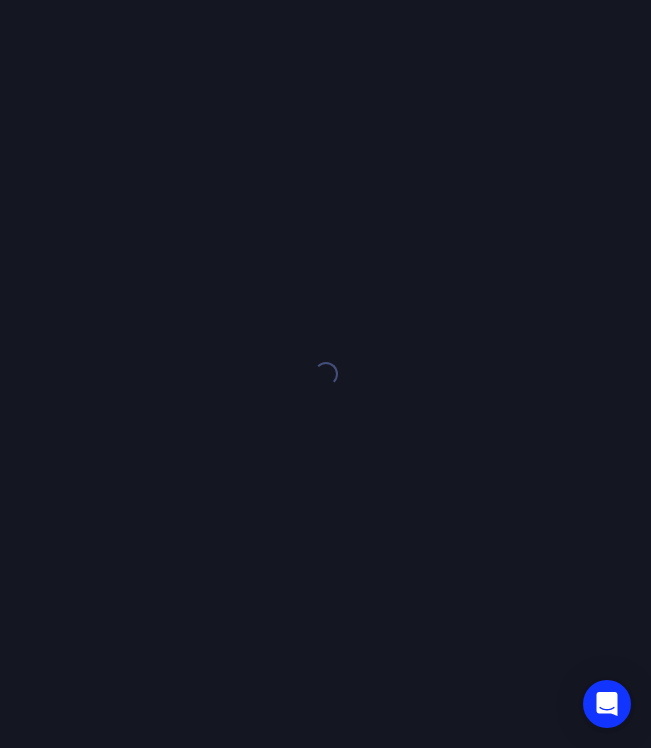 scroll, scrollTop: 0, scrollLeft: 0, axis: both 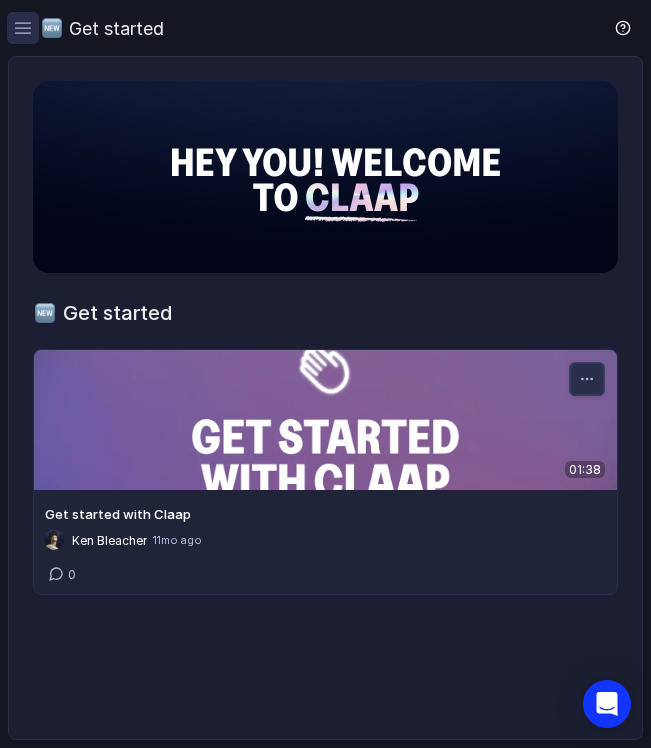 click at bounding box center [23, 28] 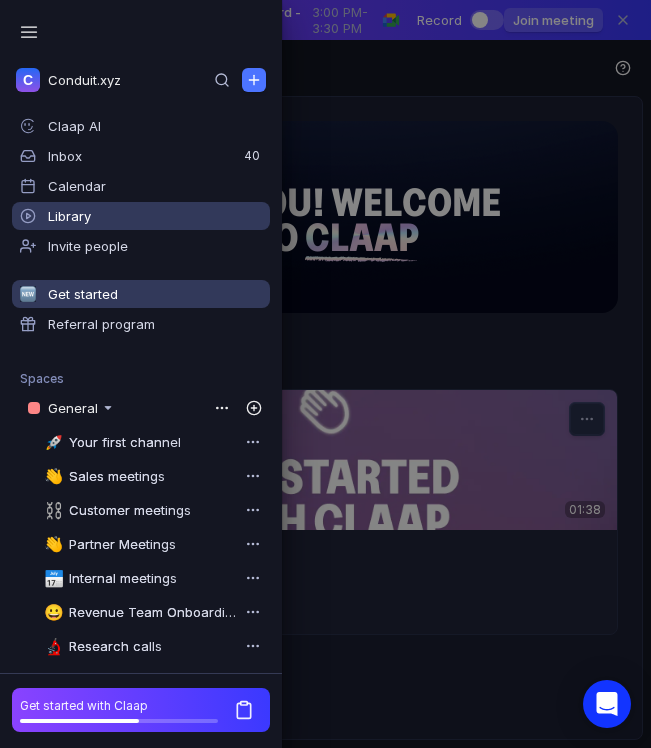 click on "Library" at bounding box center (141, 216) 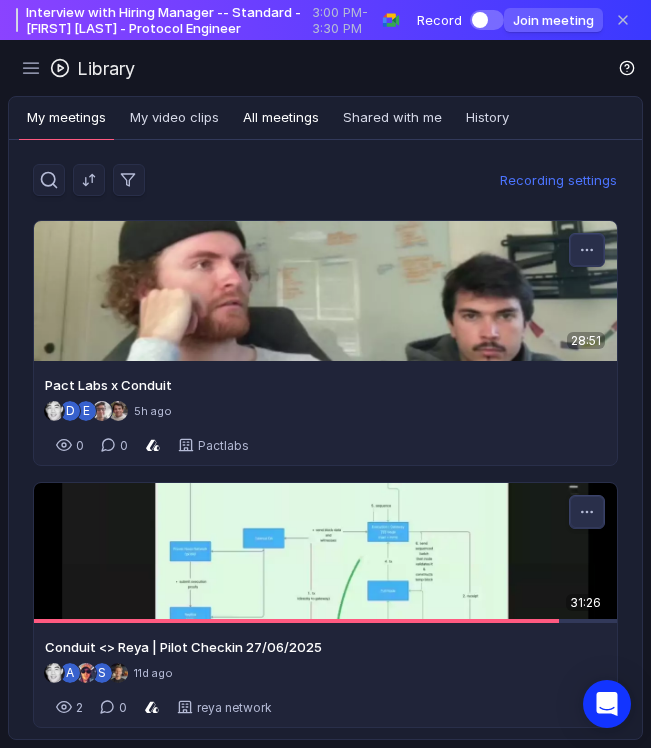 click on "All meetings" at bounding box center (281, 118) 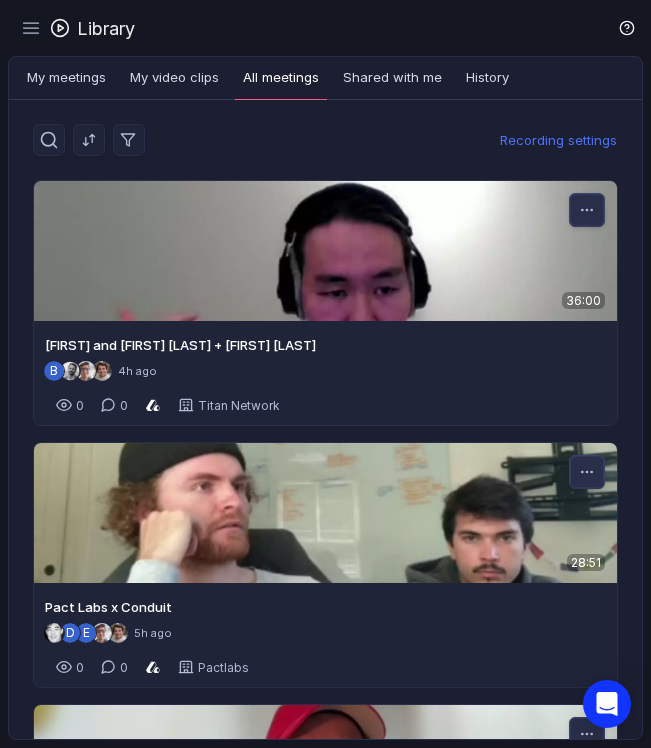 click at bounding box center [325, 513] 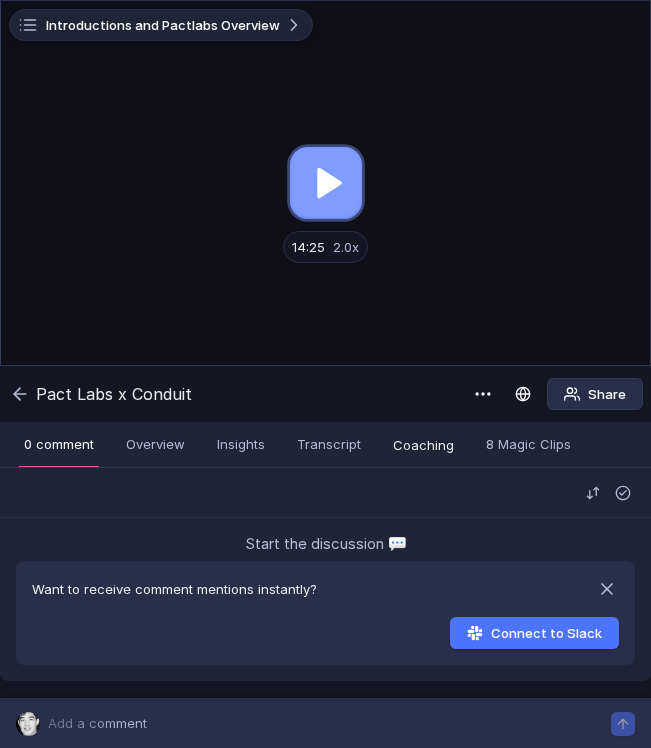 click at bounding box center (325, 183) 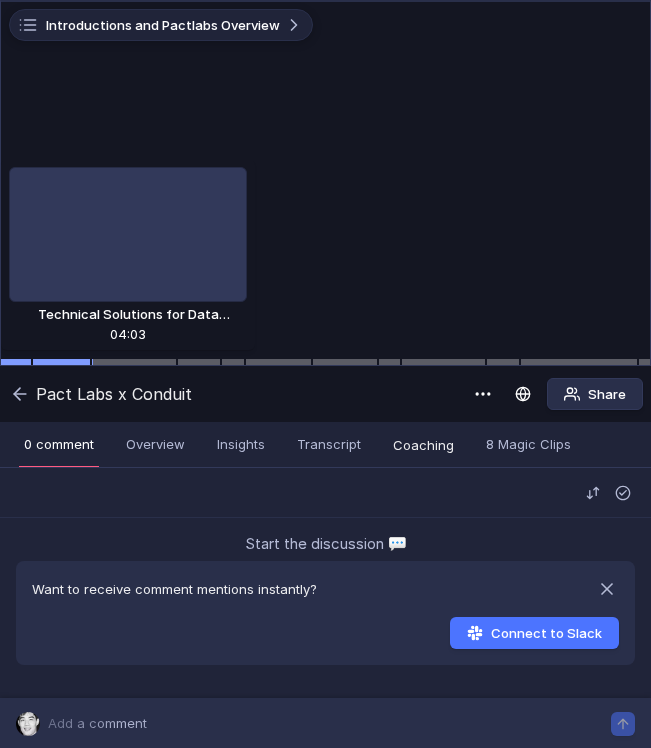 click at bounding box center (134, 362) 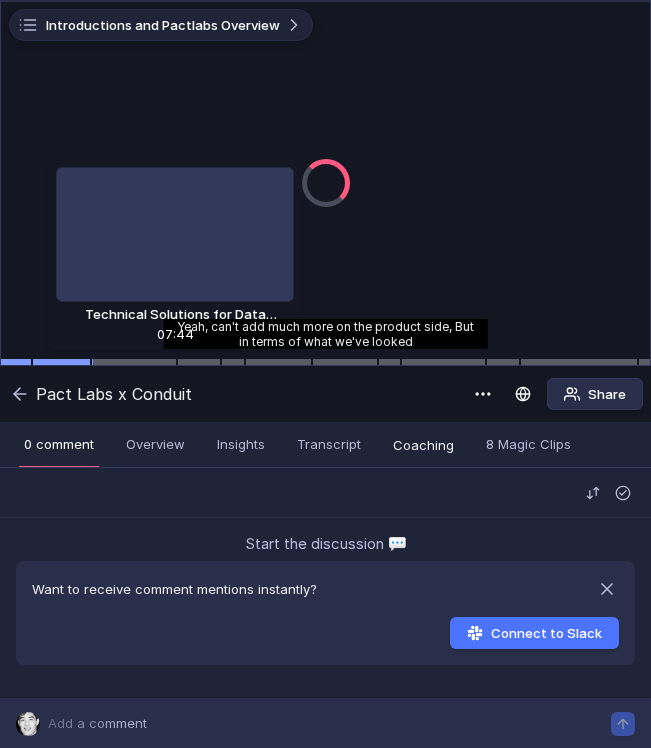 click at bounding box center (134, 363) 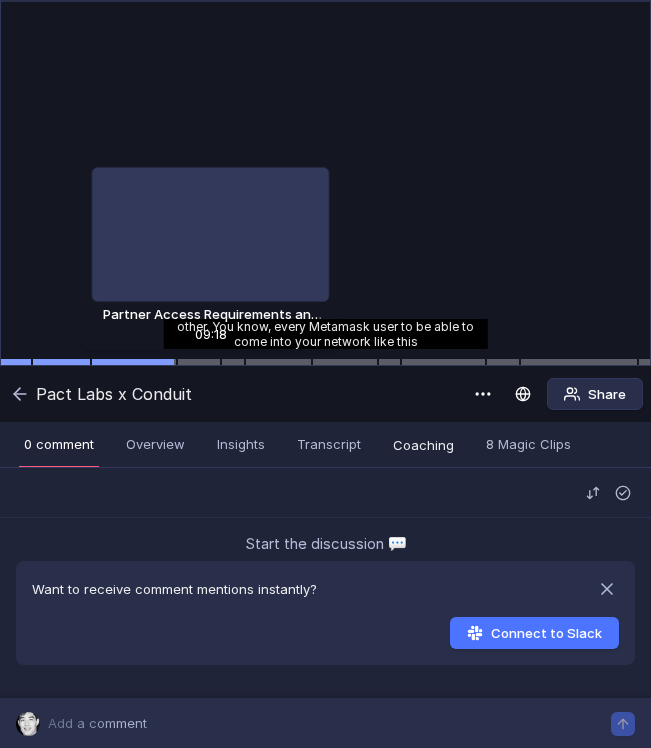 click at bounding box center (198, 362) 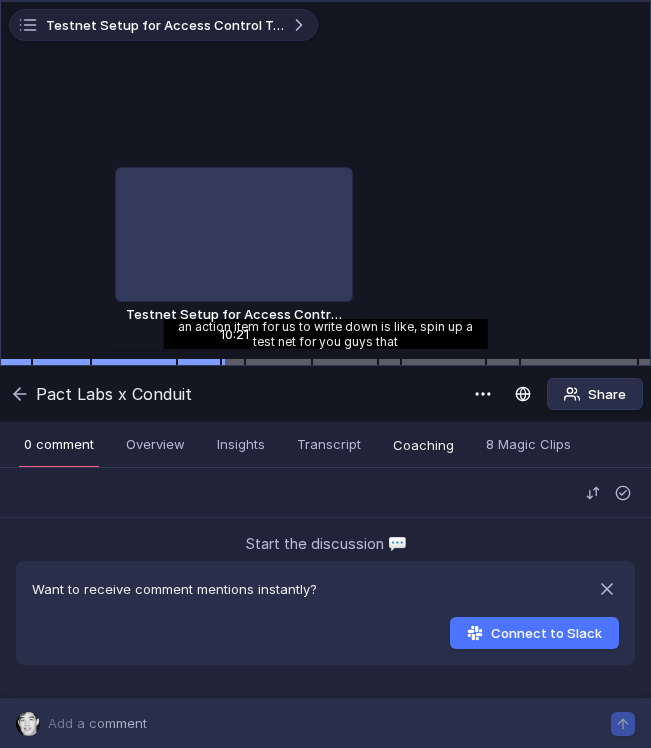 click at bounding box center [233, 362] 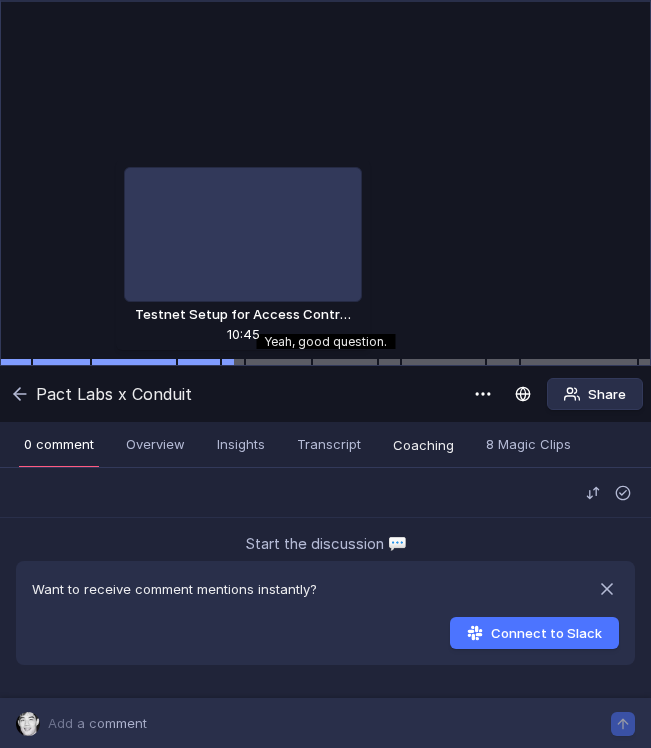 click at bounding box center (233, 362) 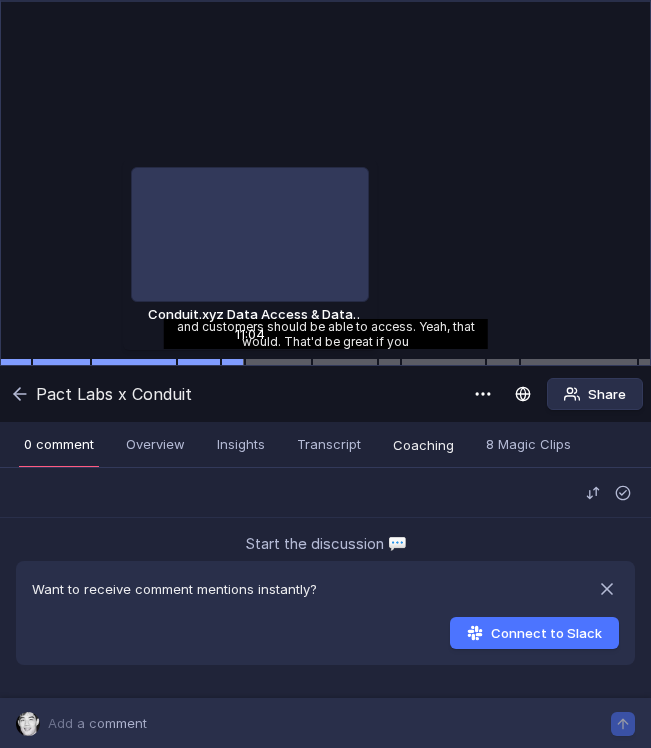 click at bounding box center (278, 362) 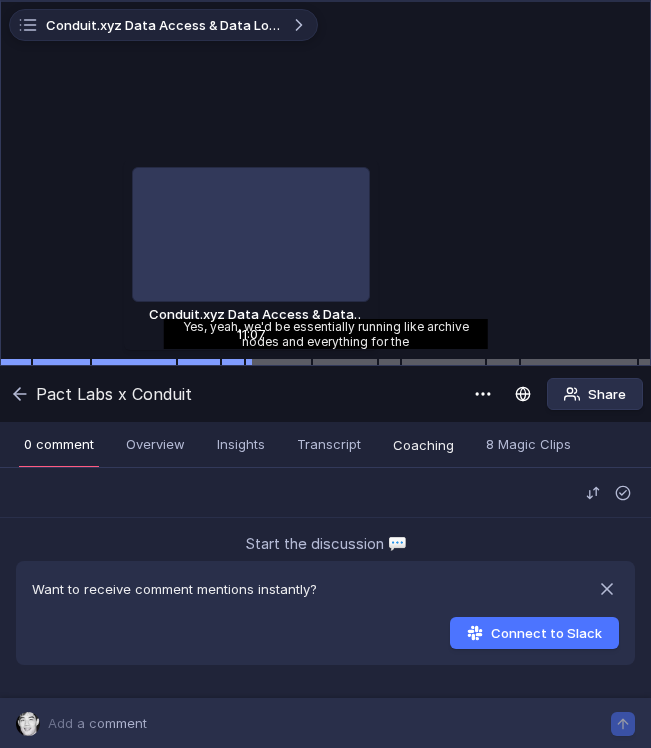 click at bounding box center [278, 362] 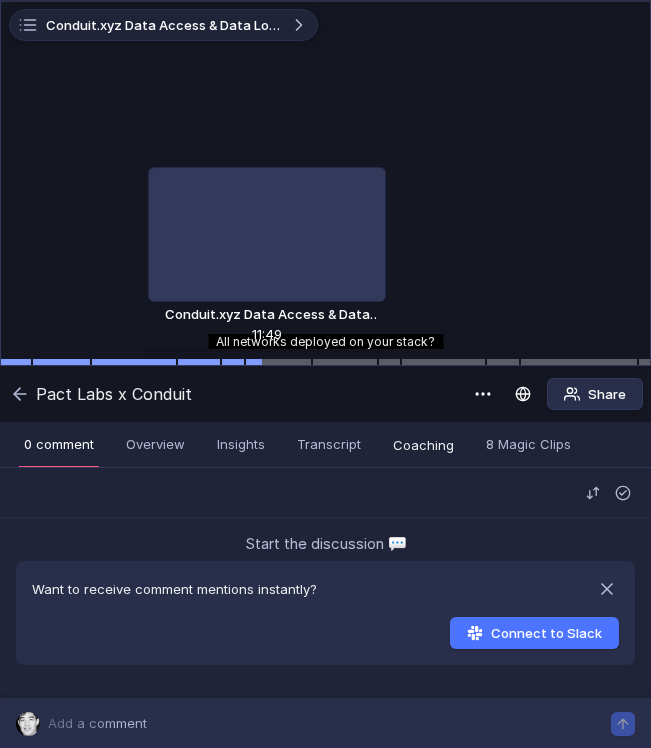 click at bounding box center (278, 362) 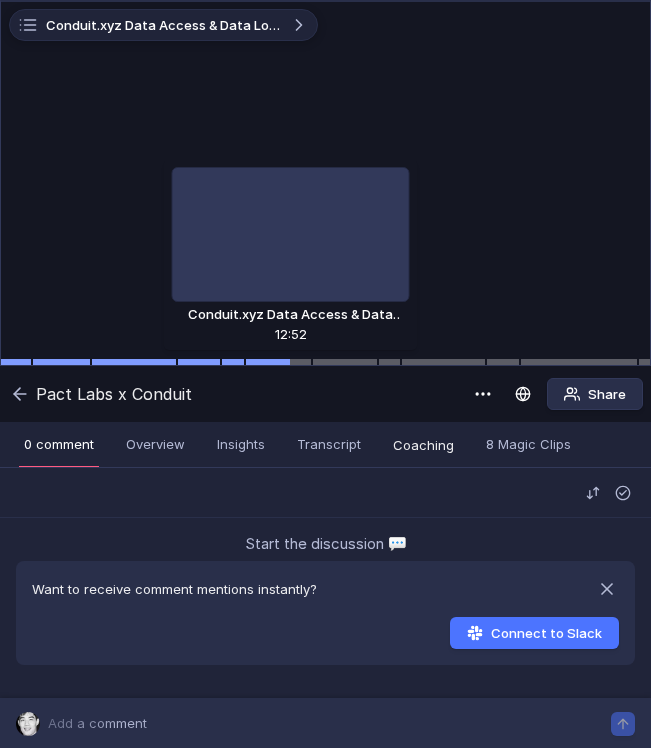 click at bounding box center [278, 362] 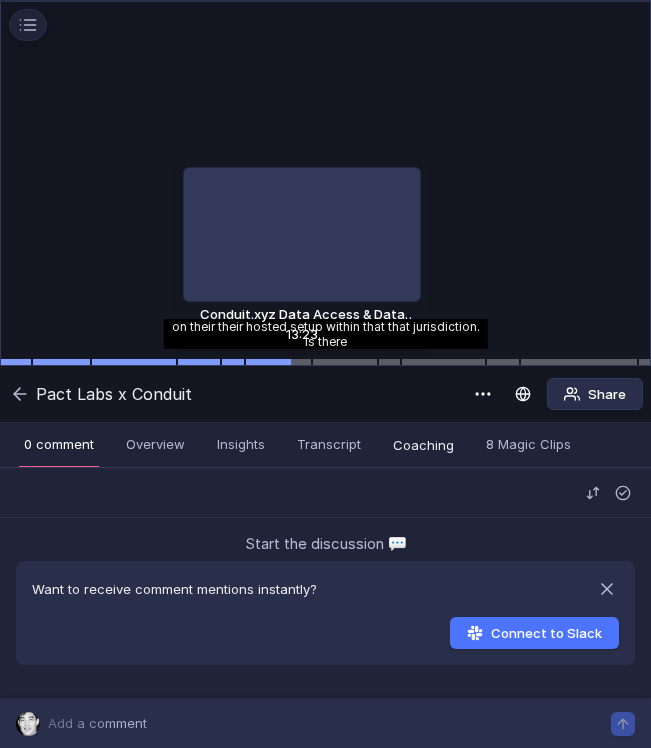 click at bounding box center [278, 362] 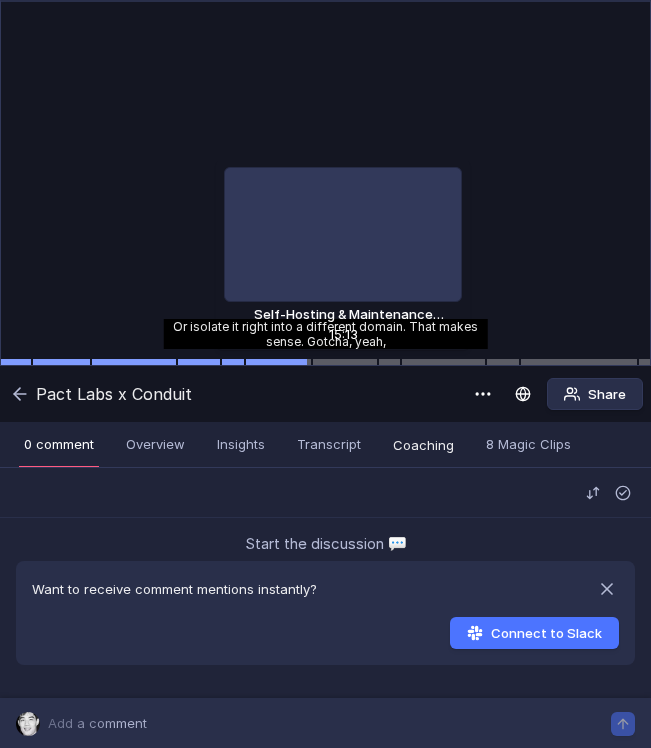 click at bounding box center [345, 363] 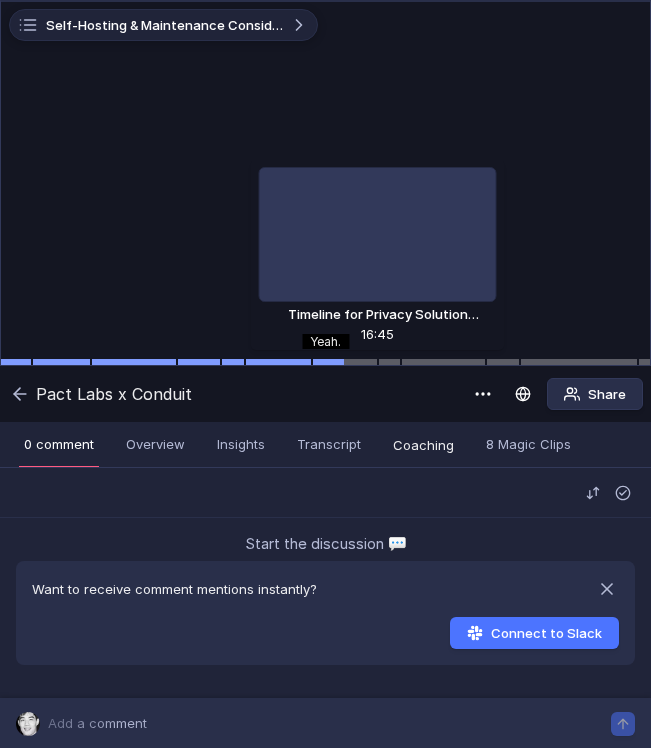 click at bounding box center (390, 363) 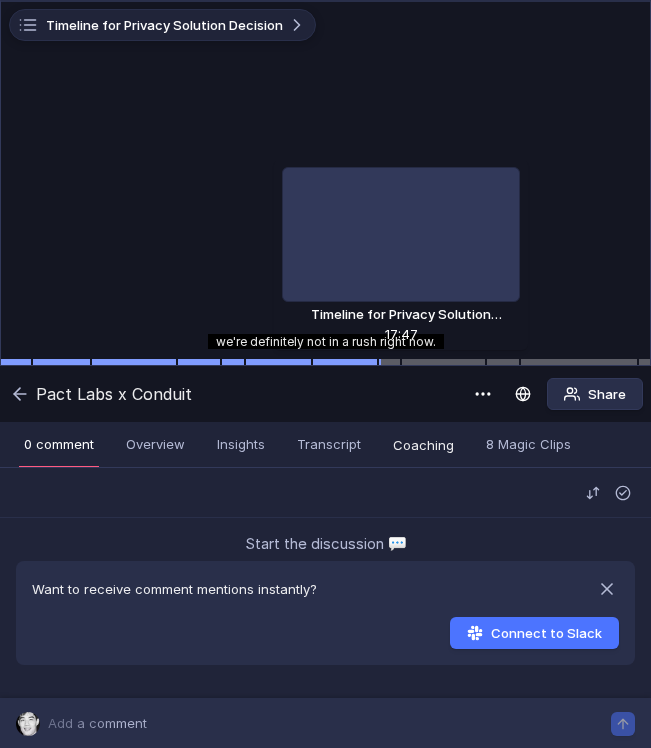 click at bounding box center (390, 363) 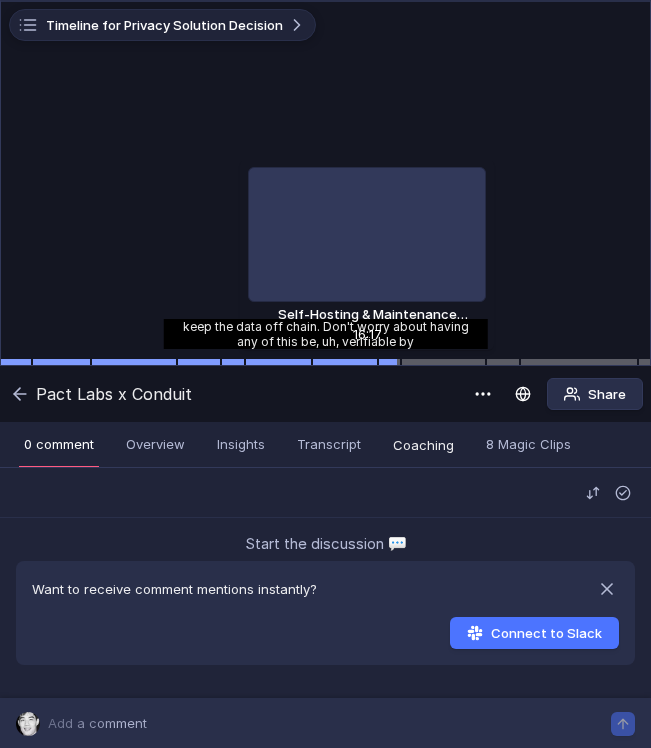 click at bounding box center [345, 362] 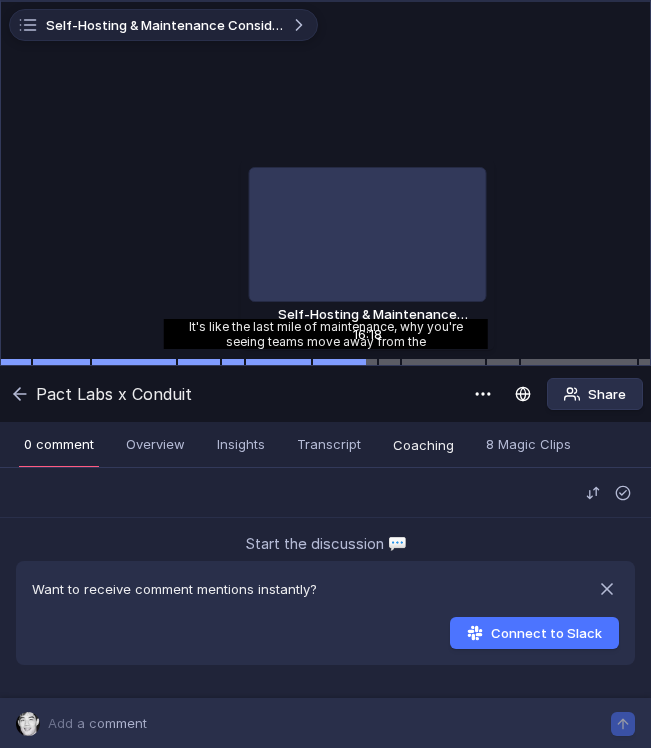 click at bounding box center (345, 362) 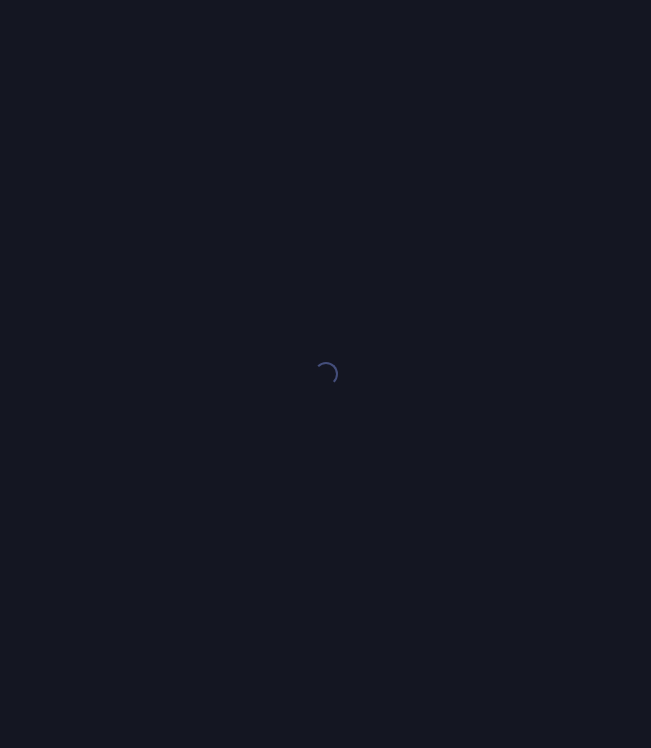 scroll, scrollTop: 0, scrollLeft: 0, axis: both 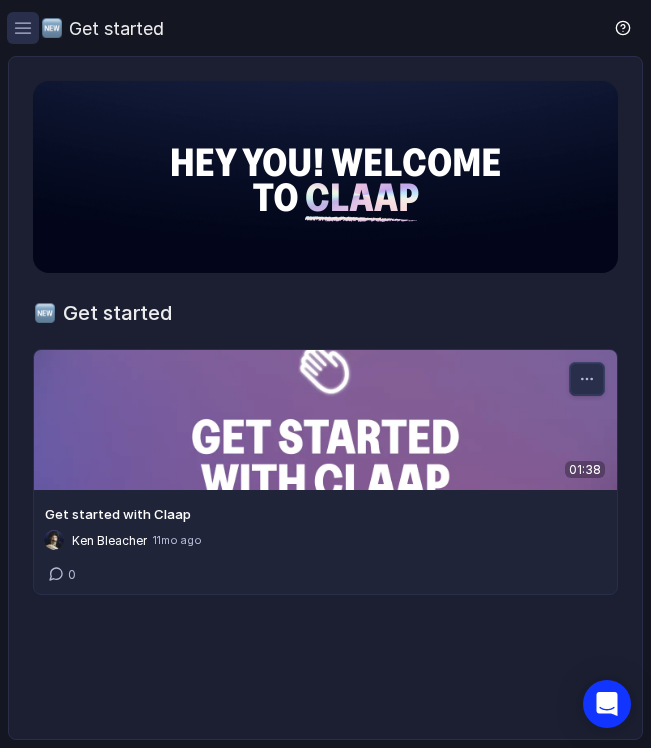 click at bounding box center [23, 28] 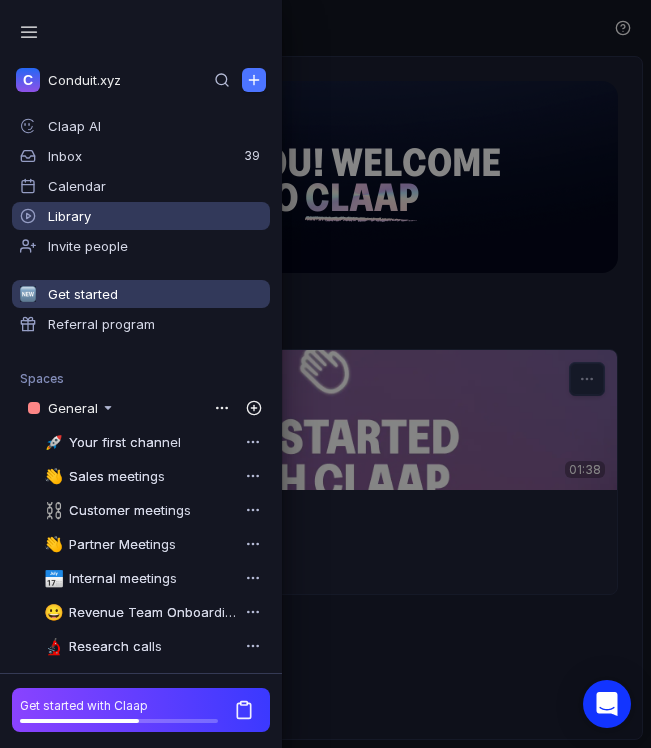 click on "Library" at bounding box center [141, 216] 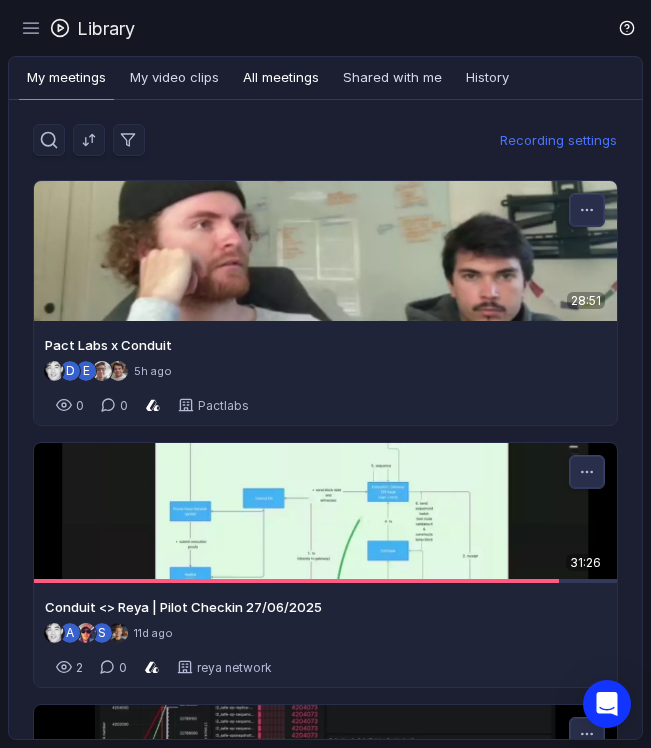 click on "All meetings" at bounding box center (281, 78) 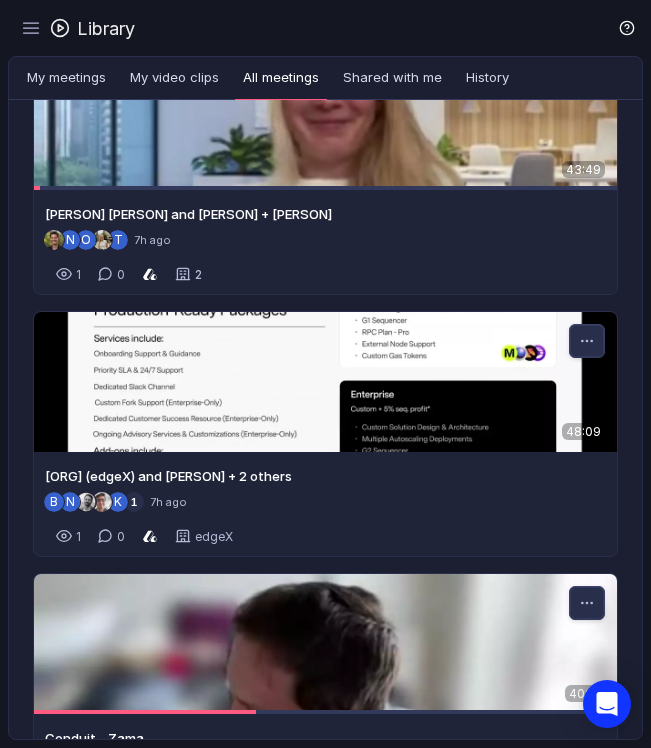 scroll, scrollTop: 942, scrollLeft: 0, axis: vertical 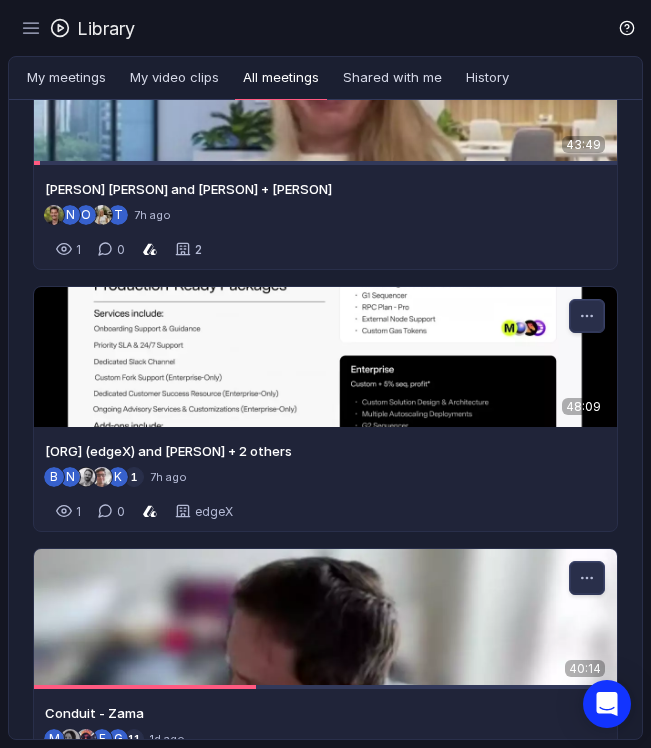 click at bounding box center (325, 357) 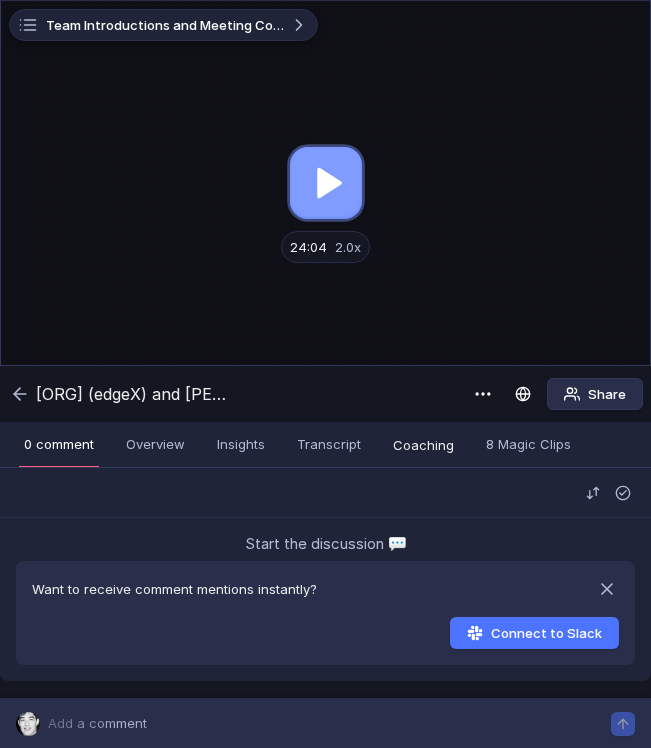 click at bounding box center [325, 183] 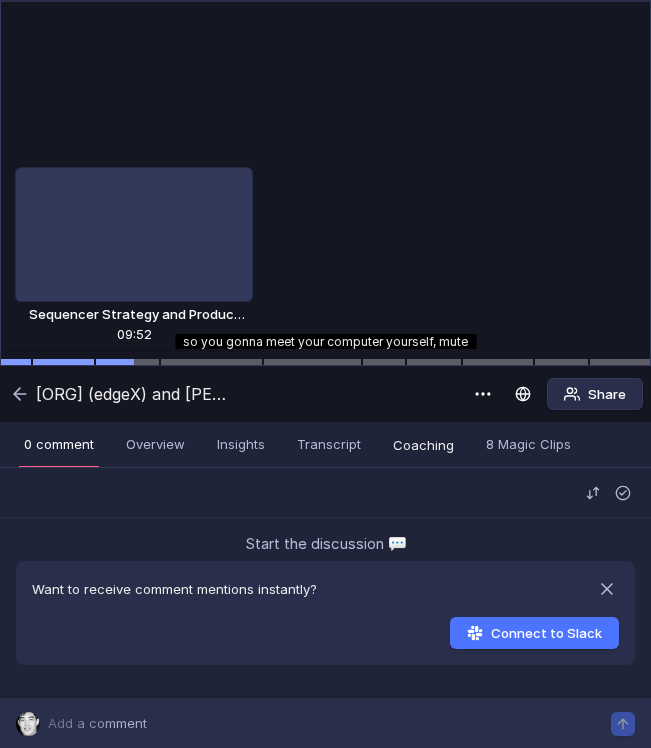 click at bounding box center [127, 363] 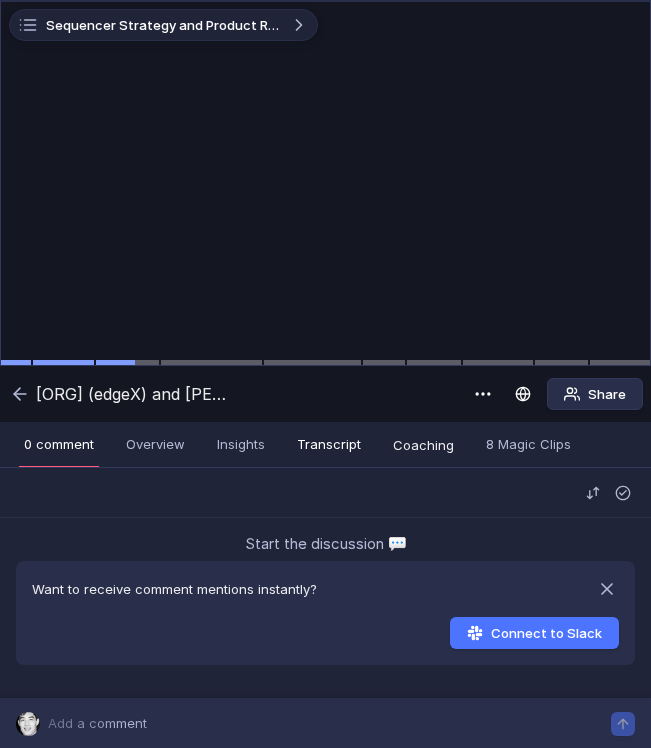 scroll, scrollTop: 0, scrollLeft: 0, axis: both 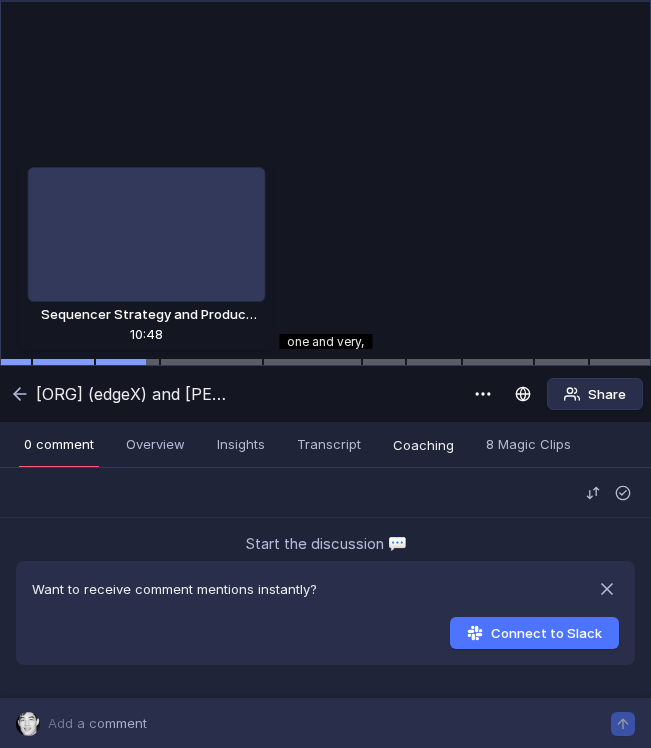 click at bounding box center (127, 362) 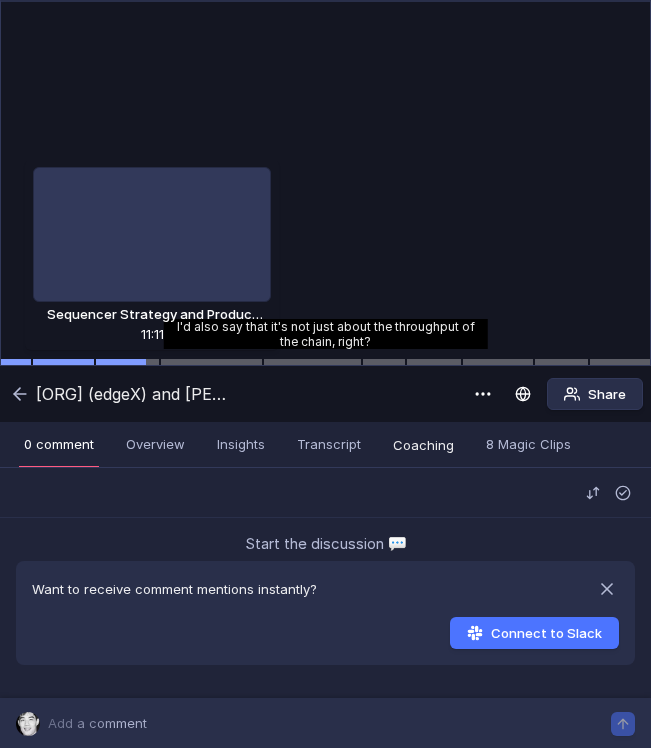 click at bounding box center [127, 362] 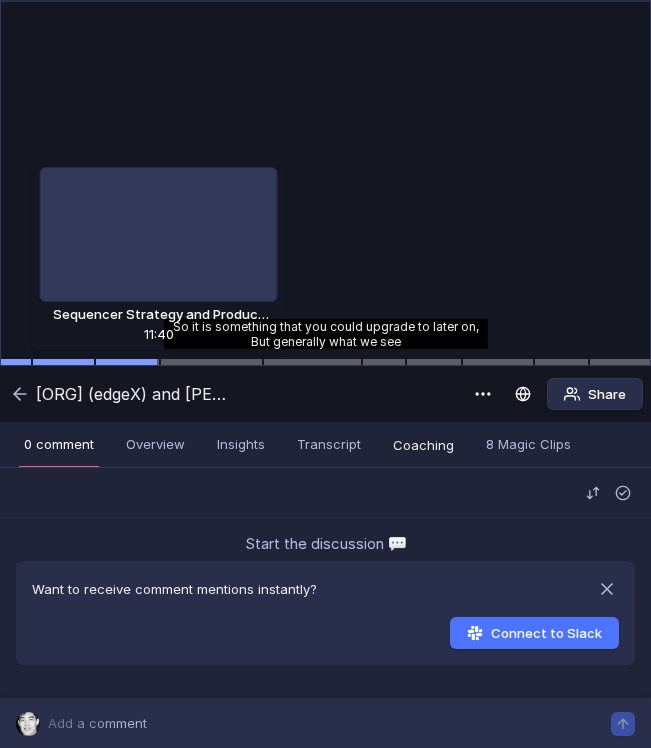 click at bounding box center [127, 362] 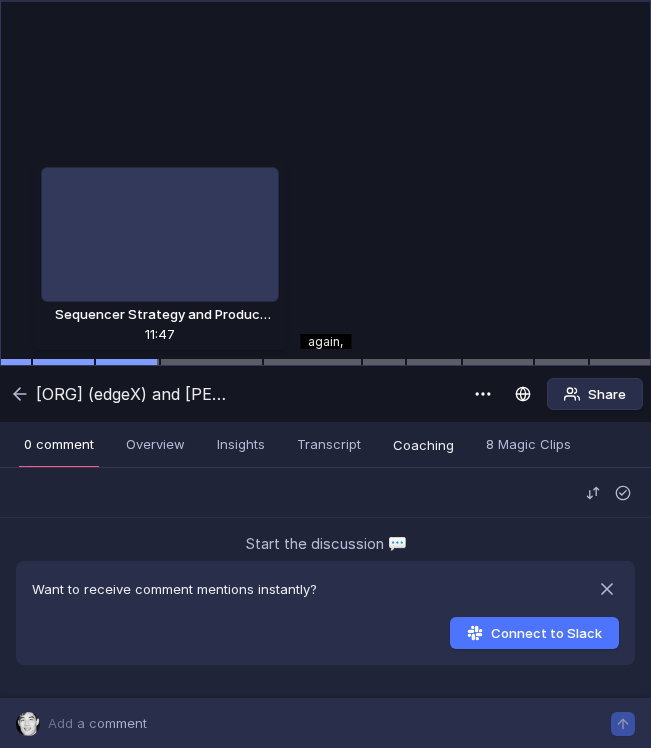 click at bounding box center [211, 362] 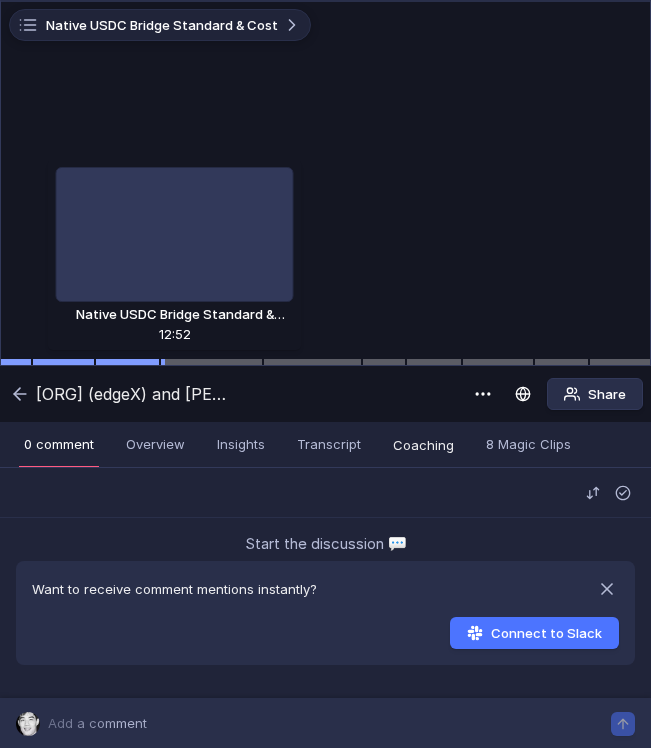 click at bounding box center (211, 362) 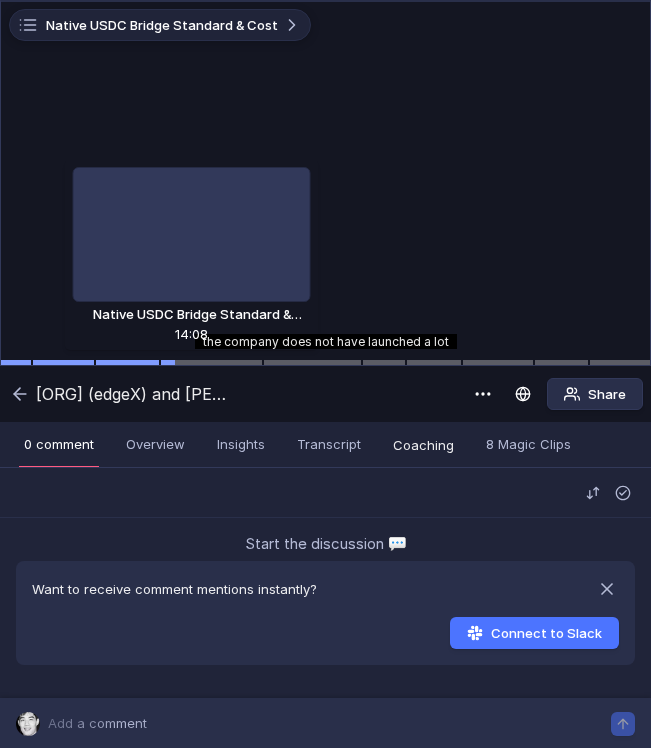click on "Native USDC Bridge Standard & Cost Loading... the company does not have launched a lot 2.0x 2.0x 12:51 / 48:09 Comment Record" at bounding box center (325, 183) 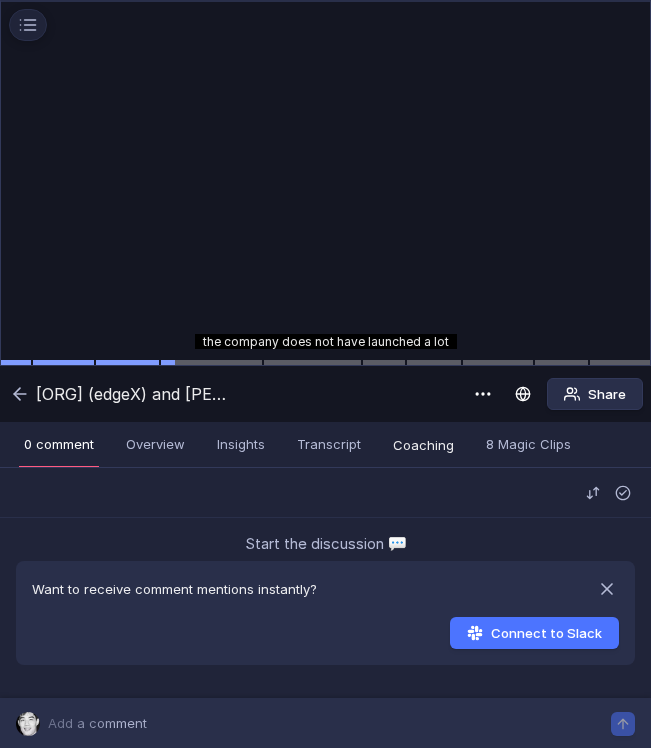 click at bounding box center (325, 183) 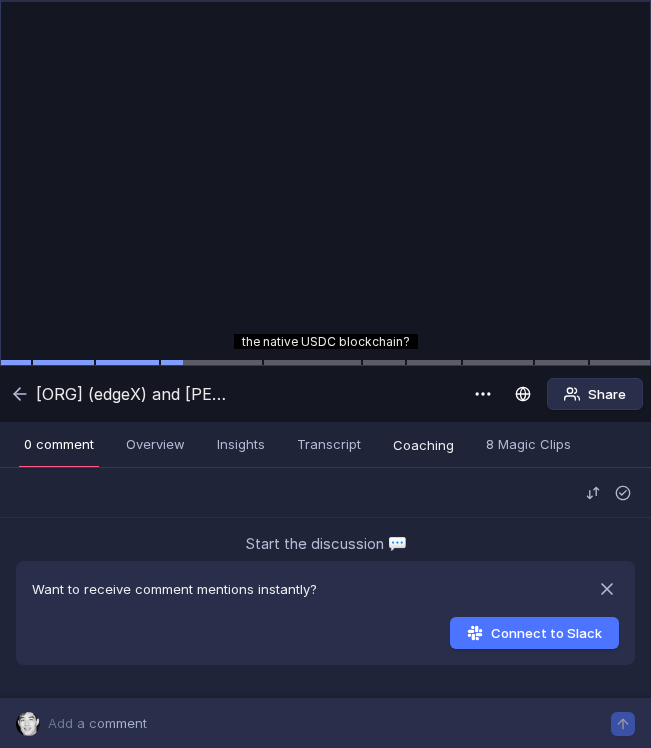 click on "Share" at bounding box center [449, 394] 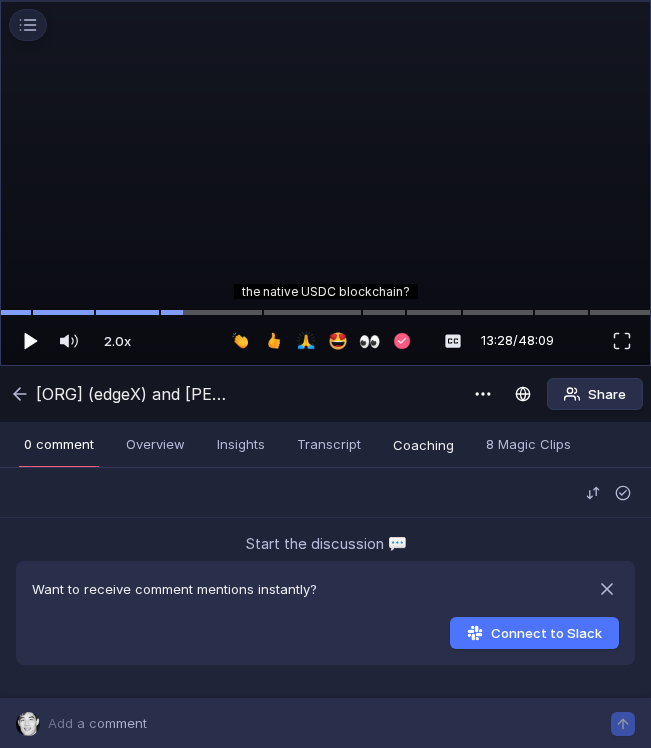 click at bounding box center (31, 341) 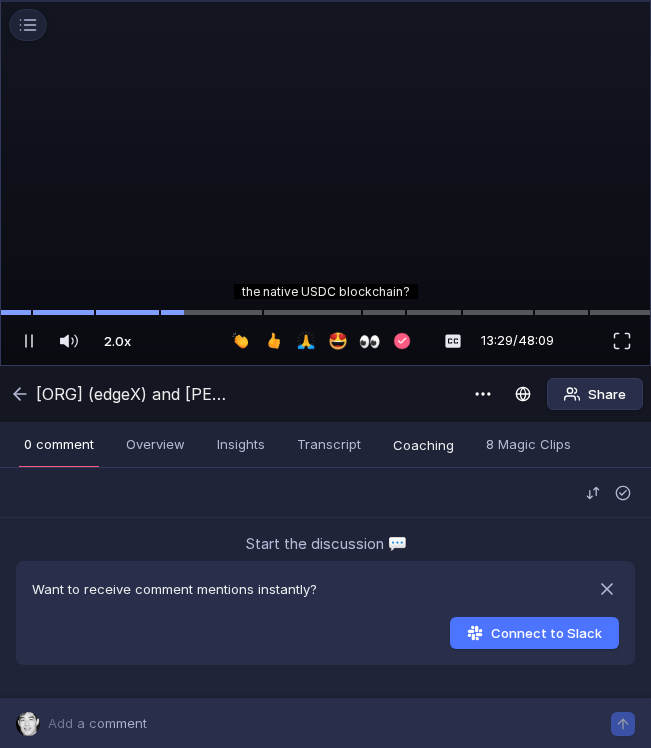 click on "2.0x" at bounding box center (117, 341) 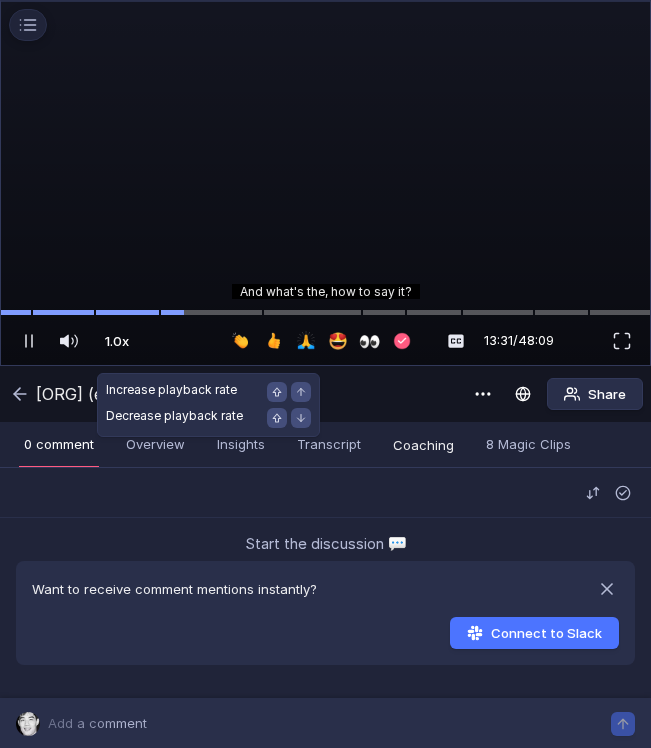 click on "1.0x" at bounding box center [117, 341] 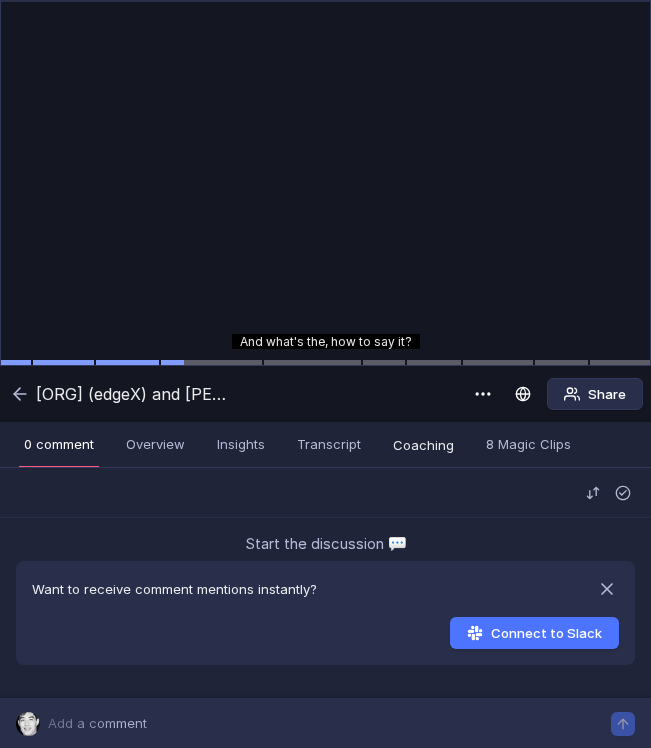click on "Share" at bounding box center [449, 394] 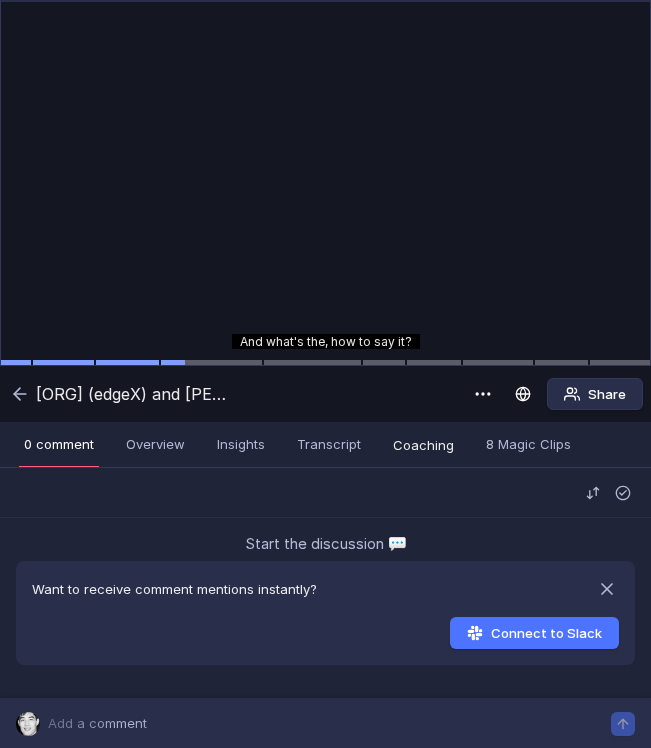 click at bounding box center (325, 183) 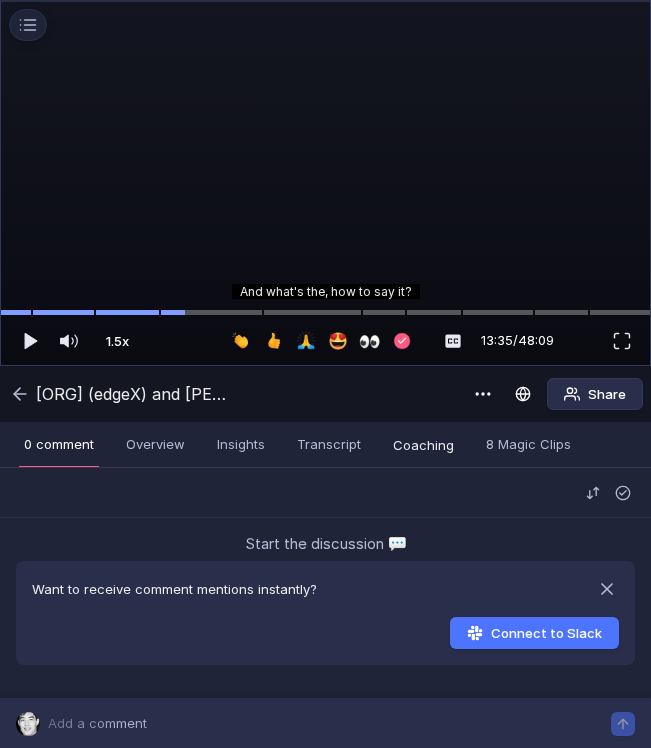 click on "1.5x" at bounding box center (117, 341) 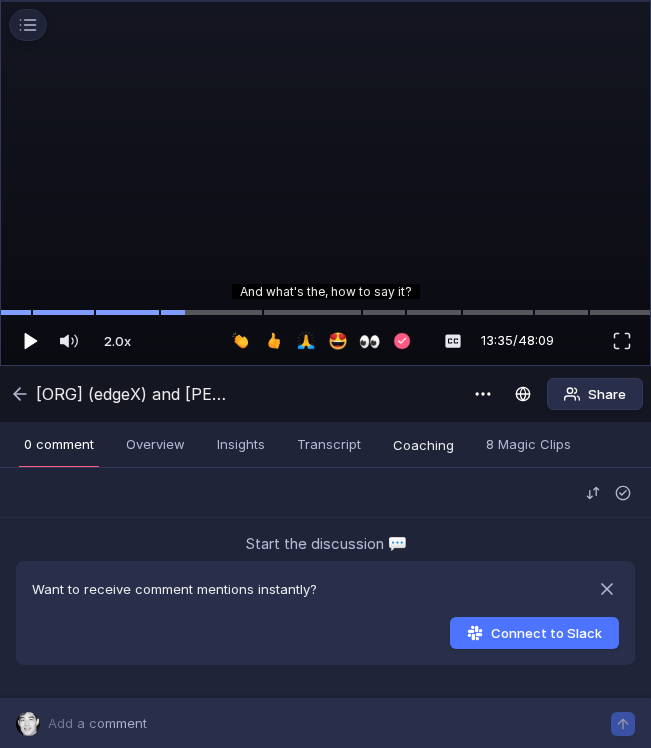 click at bounding box center [29, 341] 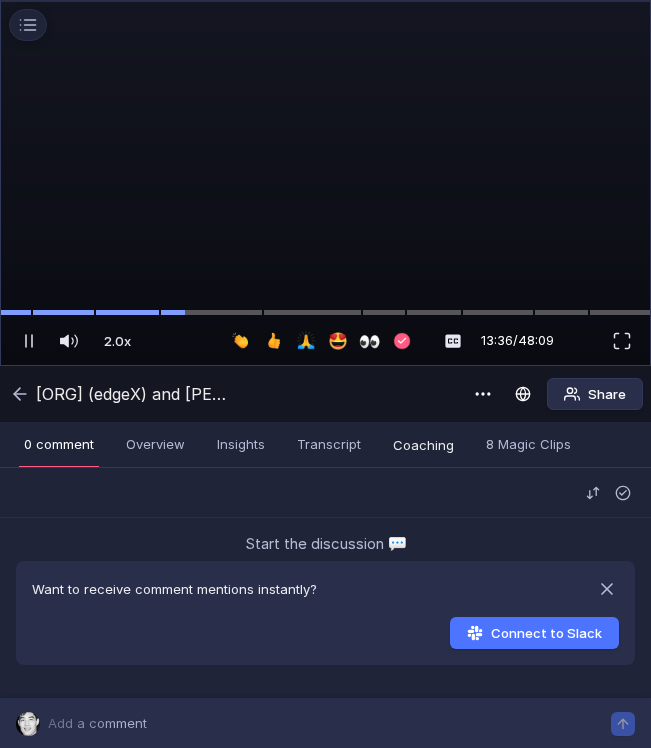click on "Share" at bounding box center [449, 394] 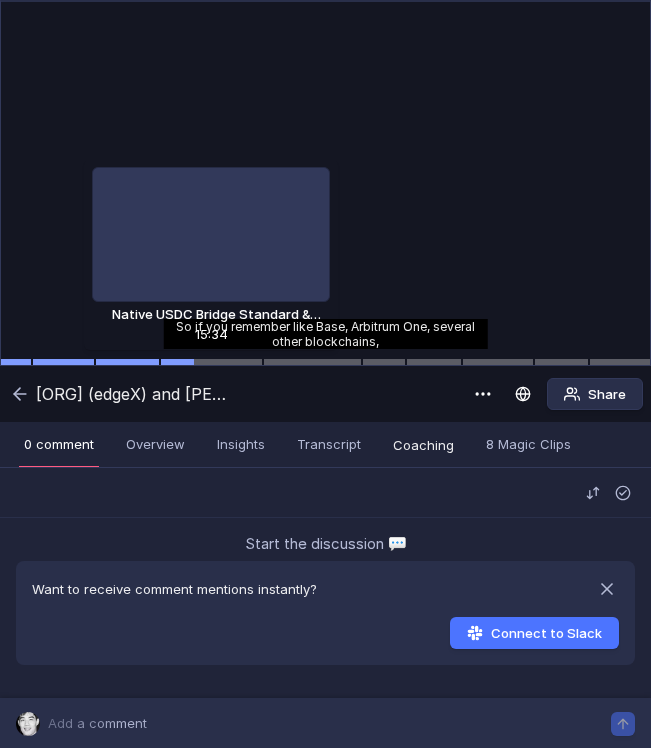 click at bounding box center (211, 363) 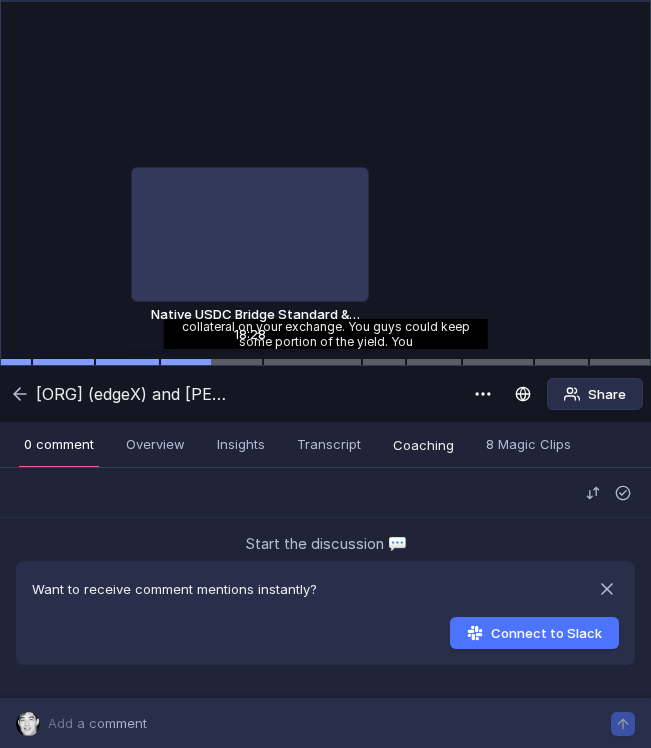 click at bounding box center [211, 362] 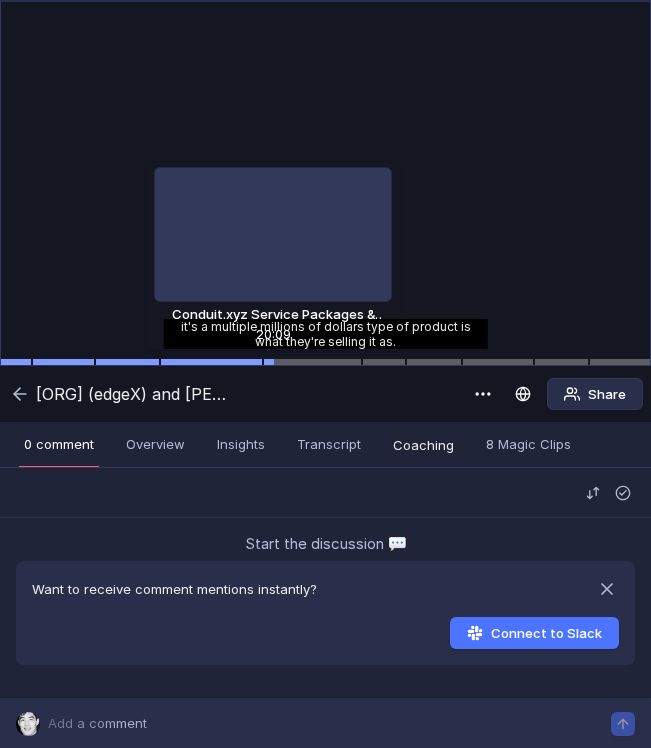 click at bounding box center (312, 362) 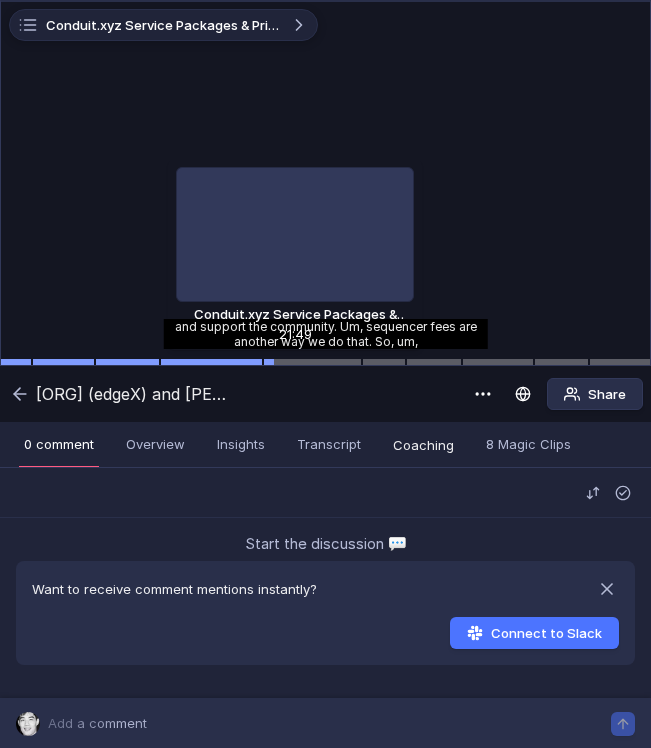 click at bounding box center (312, 362) 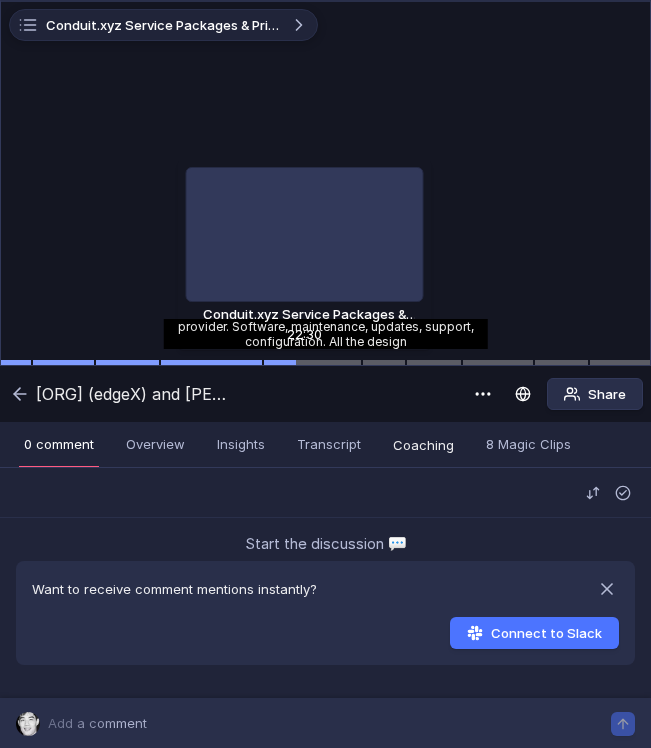 click on "Conduit.xyz Service Packages & Pricing Loading... provider. Software, maintenance, updates, support, configuration. All the design 2.0x 2.0x 21:49 / 48:09 Comment Record" at bounding box center [325, 183] 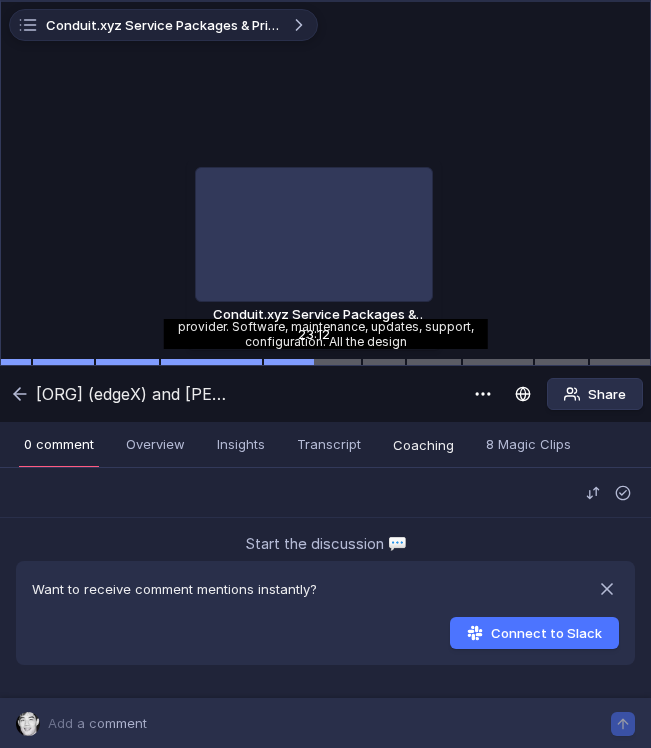 click at bounding box center (312, 362) 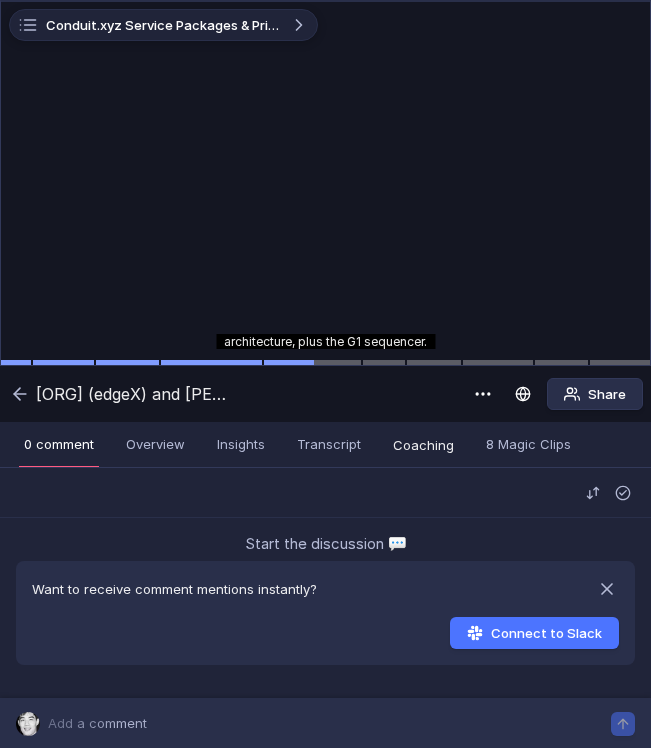 click at bounding box center (325, 183) 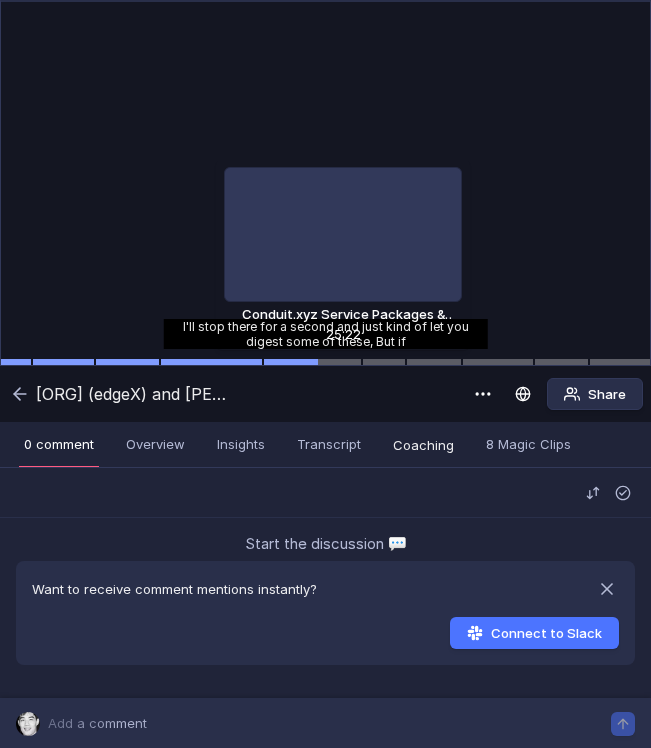 click at bounding box center (312, 363) 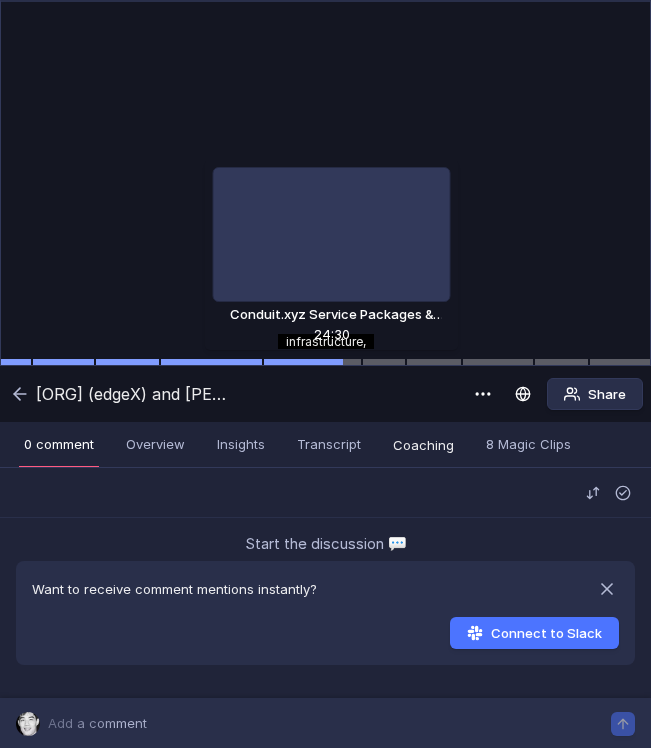 click at bounding box center [312, 363] 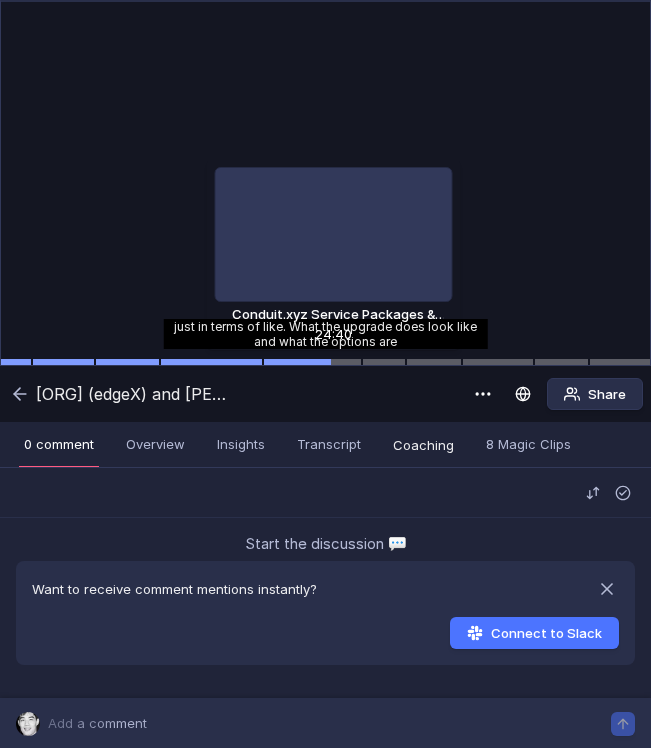 click at bounding box center [312, 362] 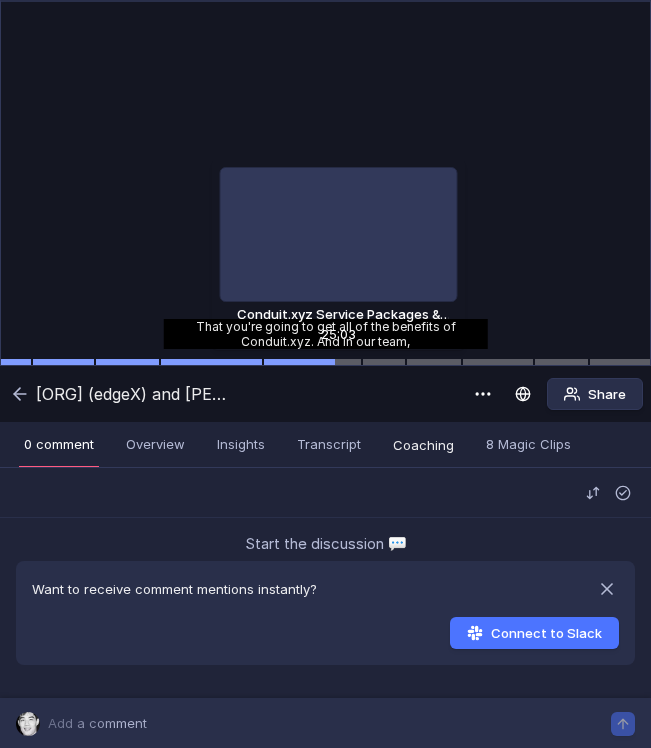 click at bounding box center [312, 362] 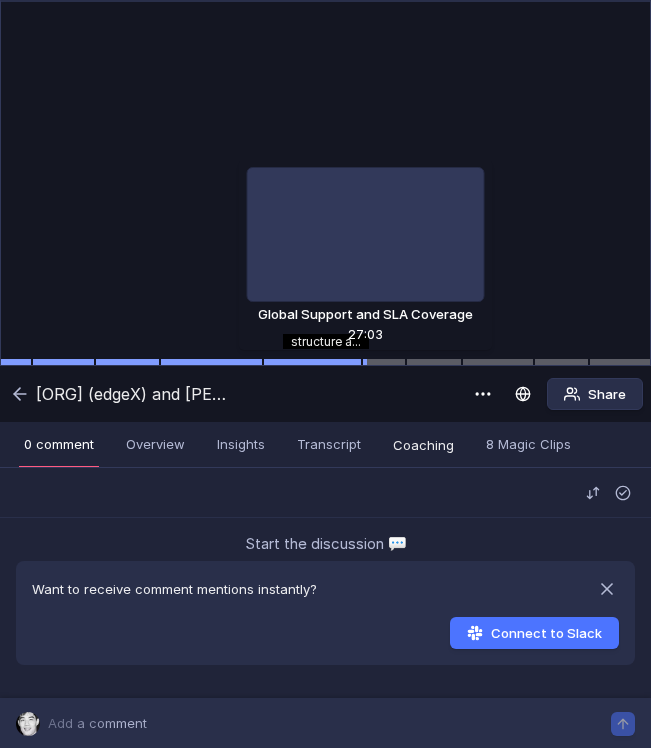 click at bounding box center (384, 362) 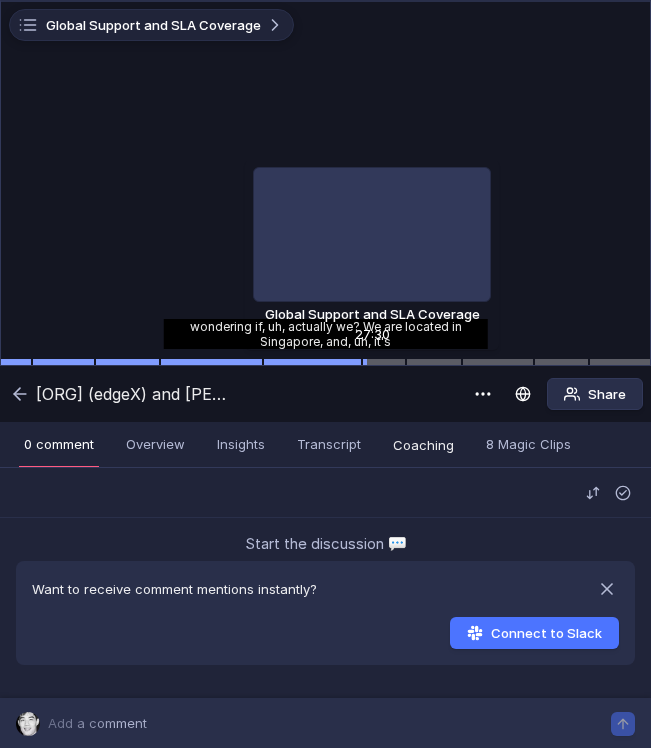 click at bounding box center [384, 362] 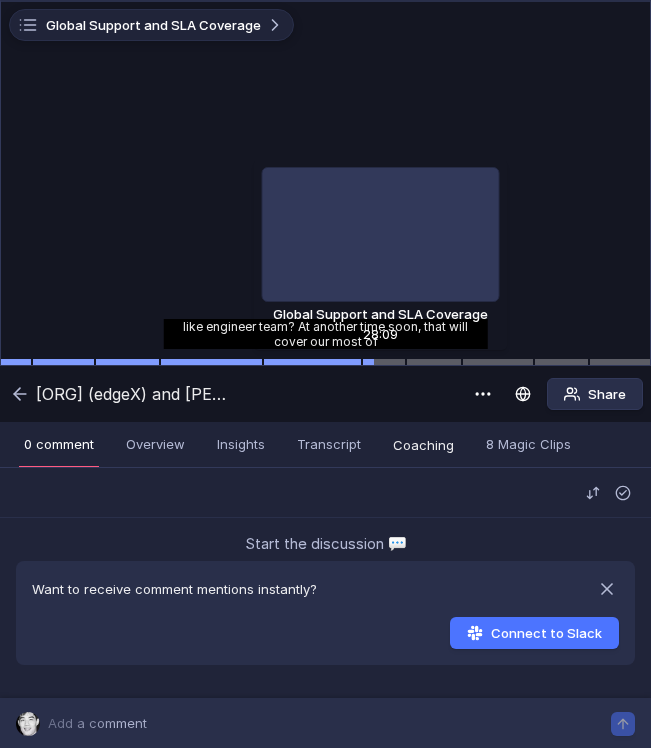 click at bounding box center (384, 362) 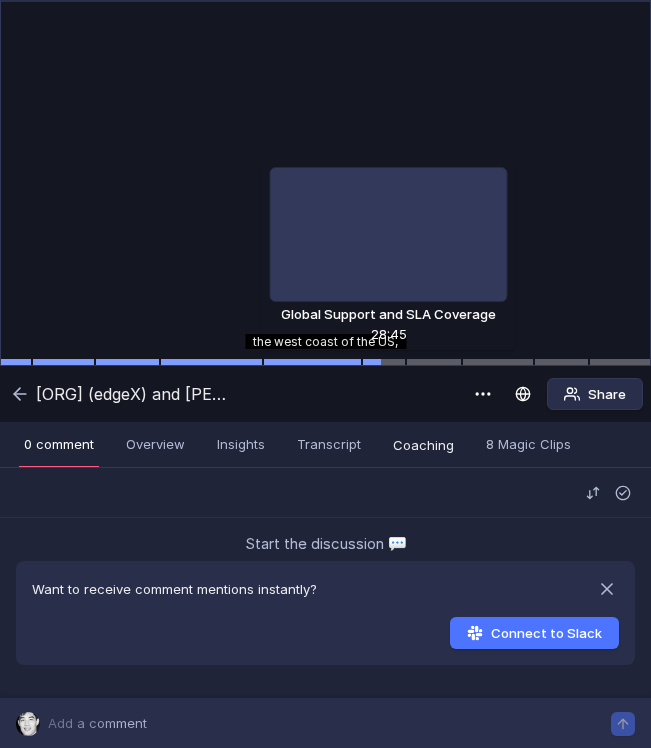 click at bounding box center (384, 362) 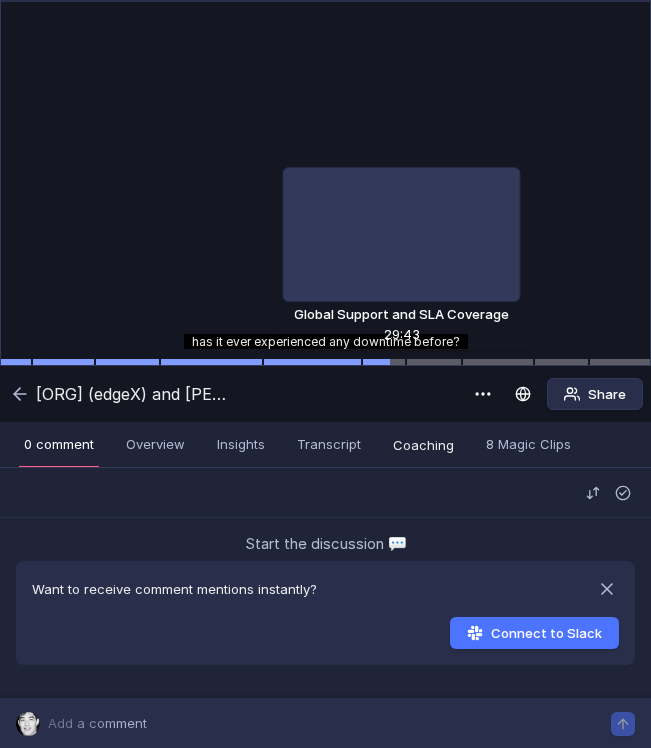 click at bounding box center (384, 362) 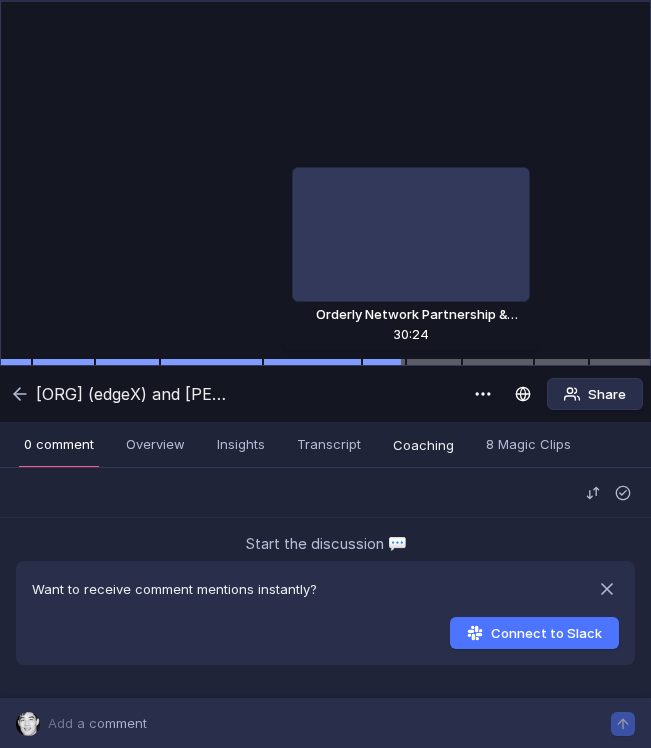 click at bounding box center [433, 362] 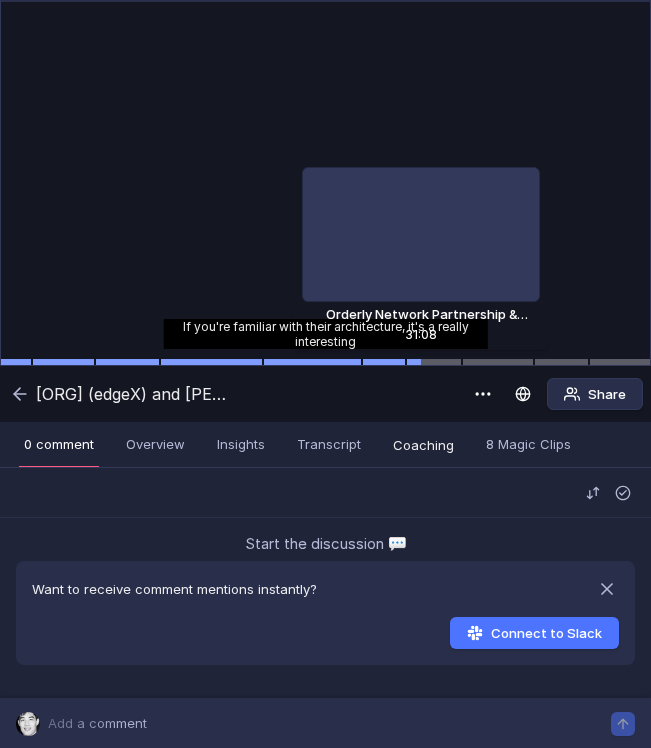 click at bounding box center (433, 362) 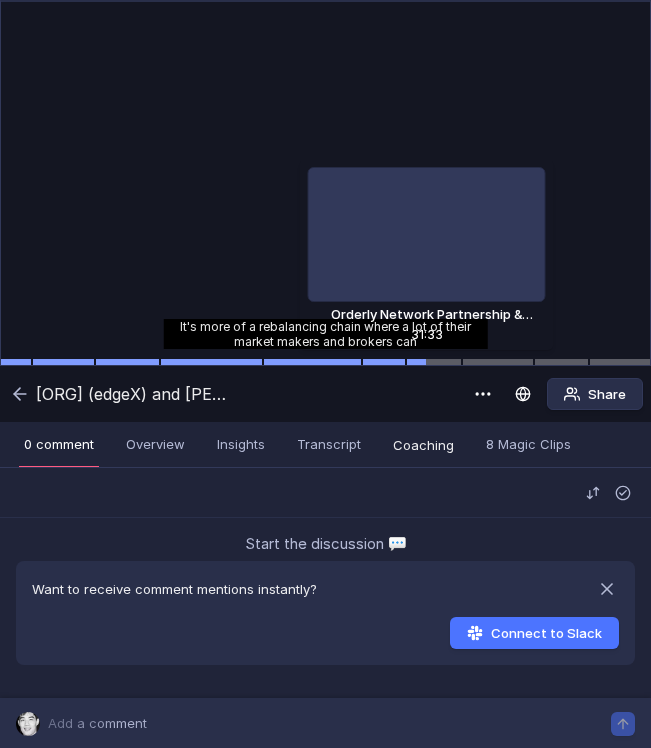 click at bounding box center (433, 362) 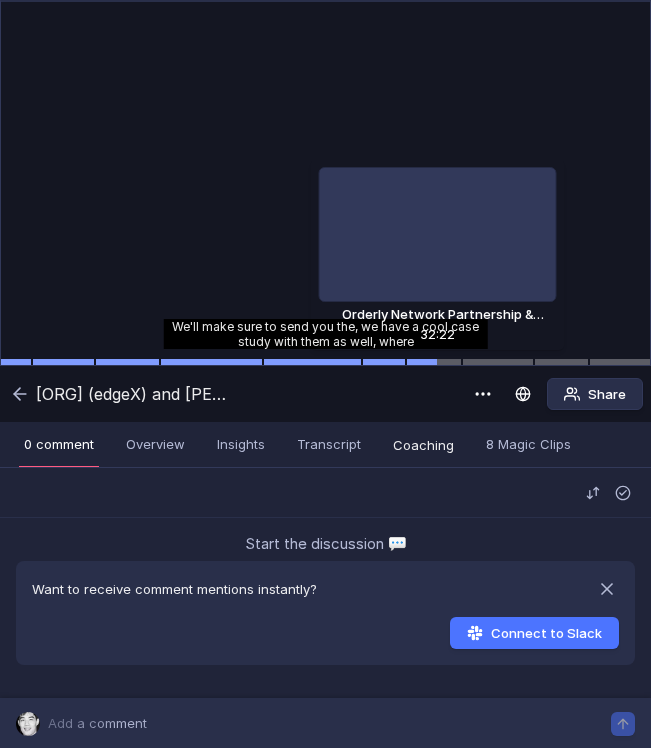 click at bounding box center (433, 362) 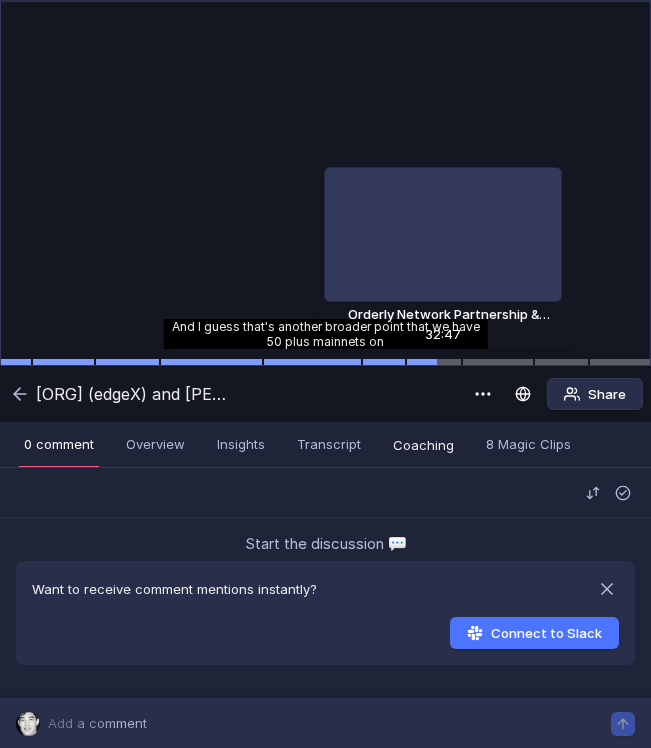 click at bounding box center (433, 362) 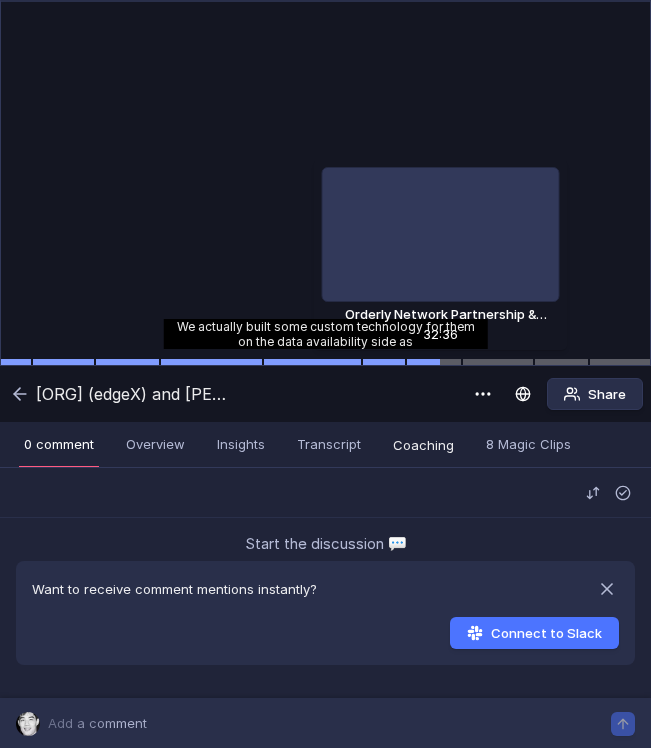 click at bounding box center [433, 362] 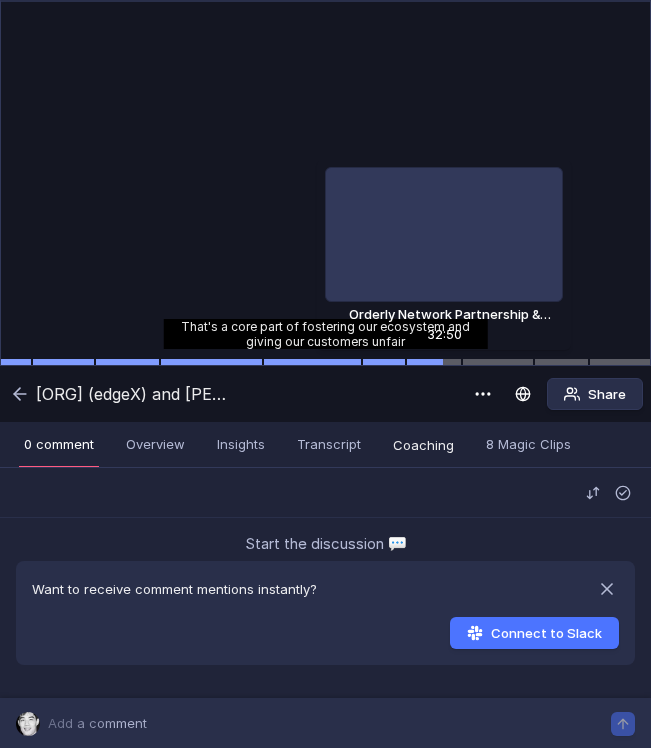 click at bounding box center [433, 362] 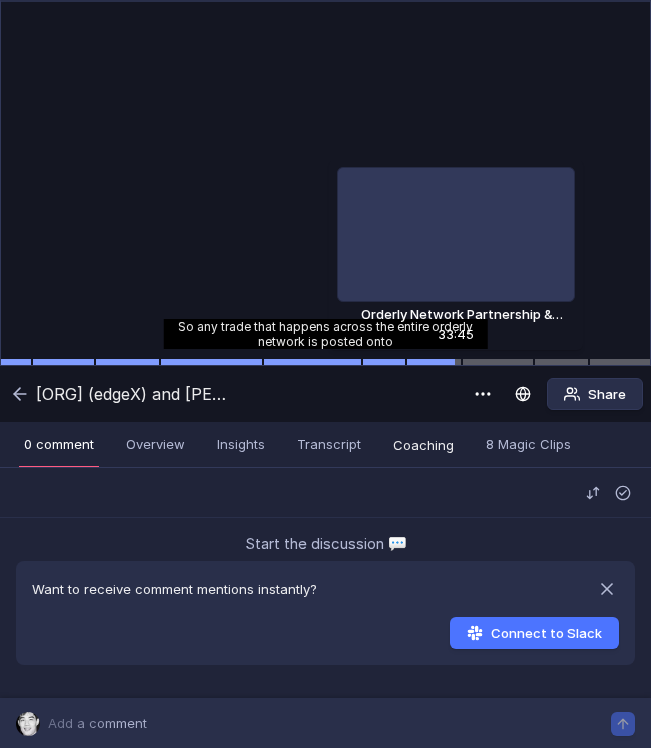click at bounding box center (433, 362) 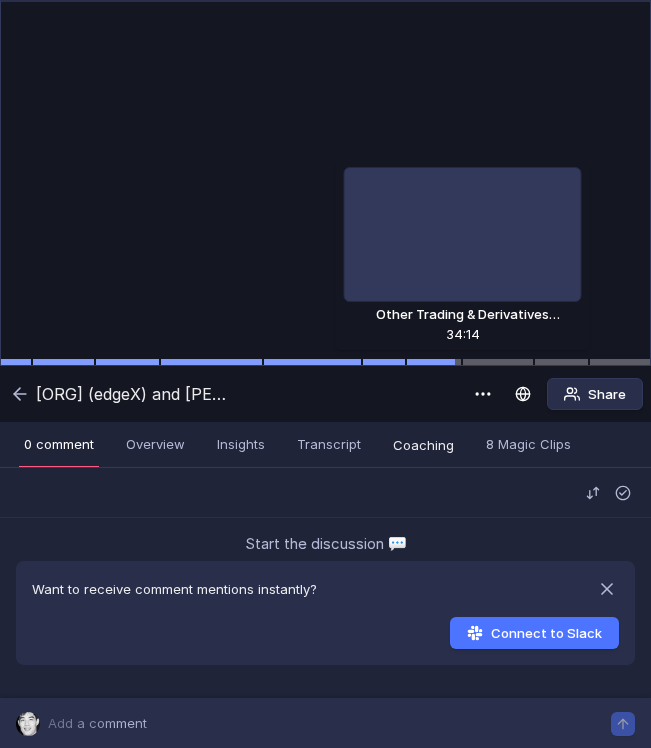 click at bounding box center (498, 362) 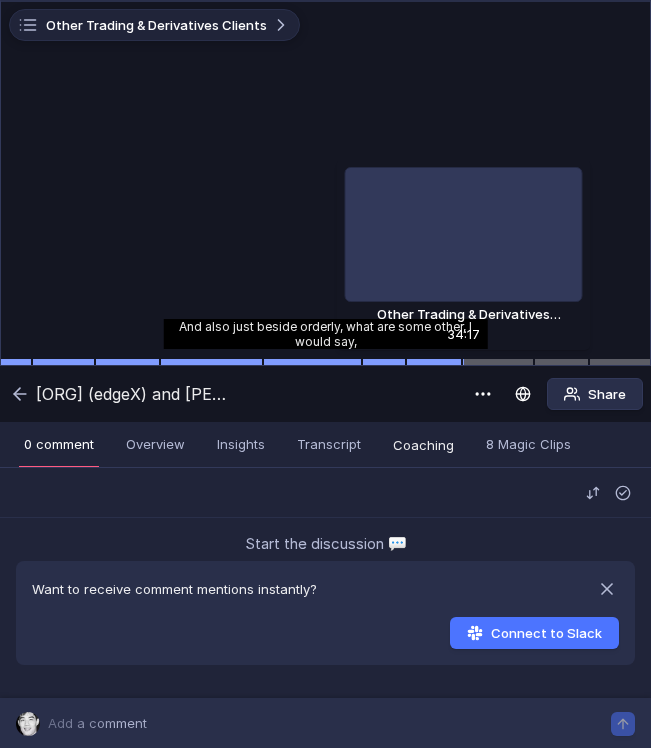 click at bounding box center (498, 362) 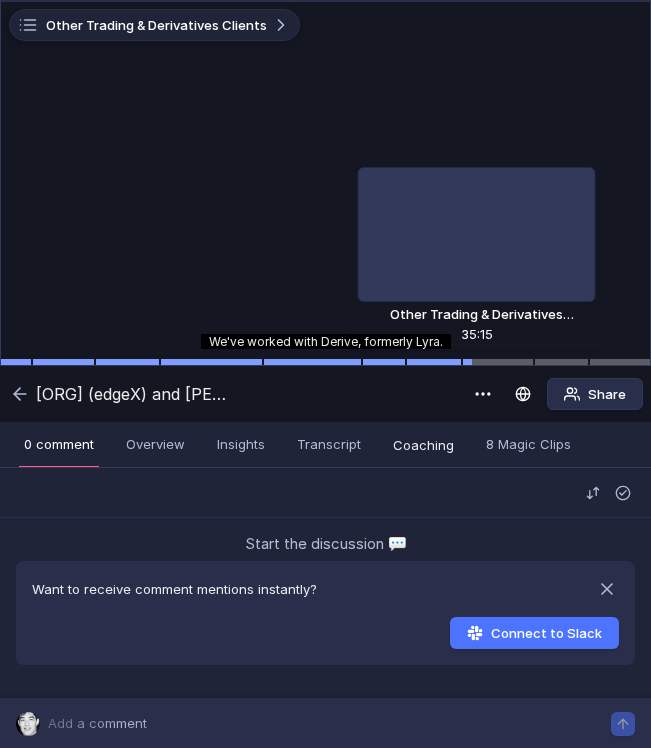 click at bounding box center [498, 362] 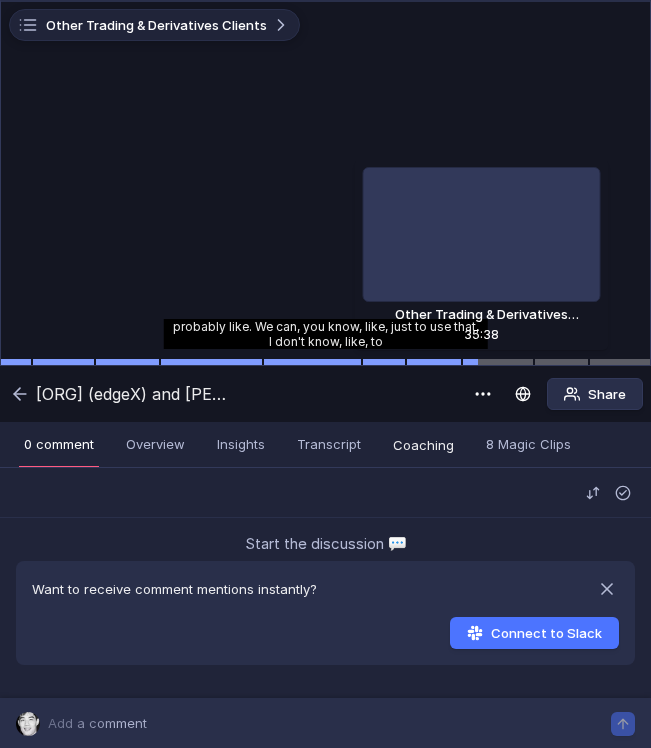 click at bounding box center [498, 362] 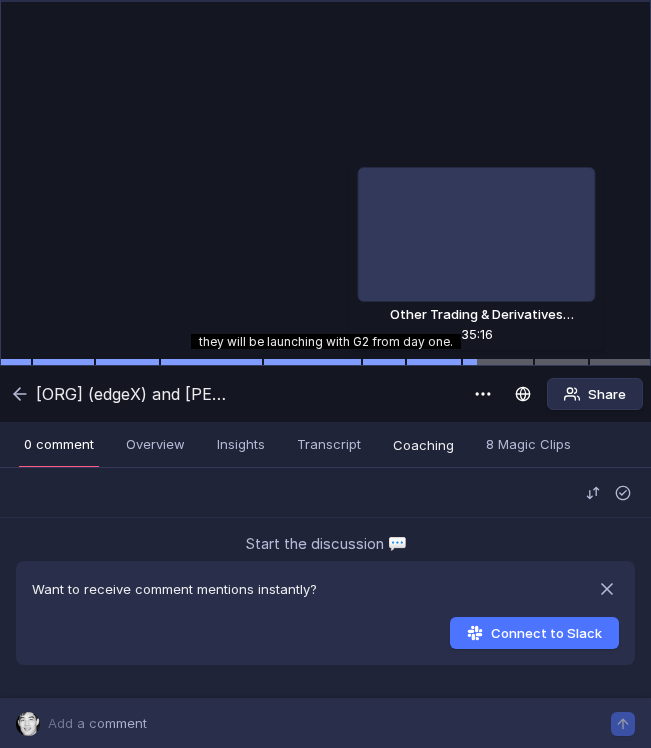 click at bounding box center [470, 362] 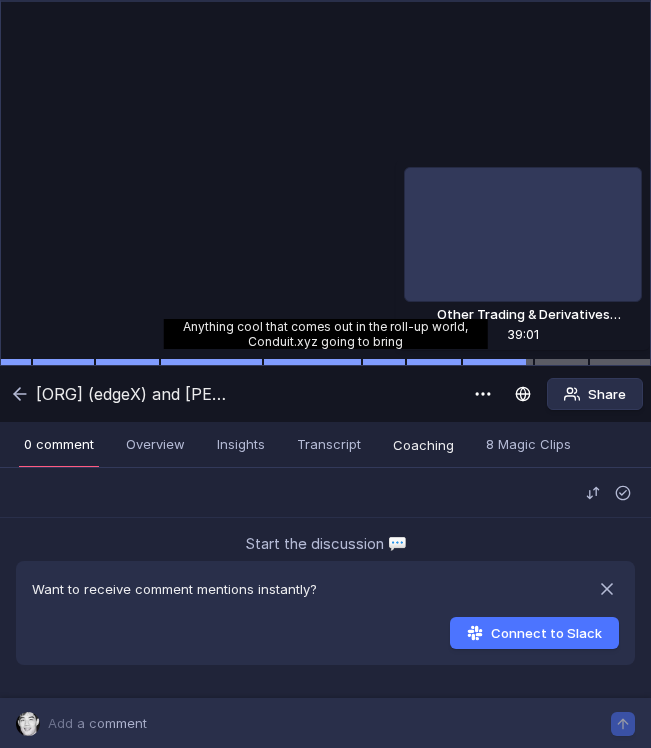 click at bounding box center (498, 362) 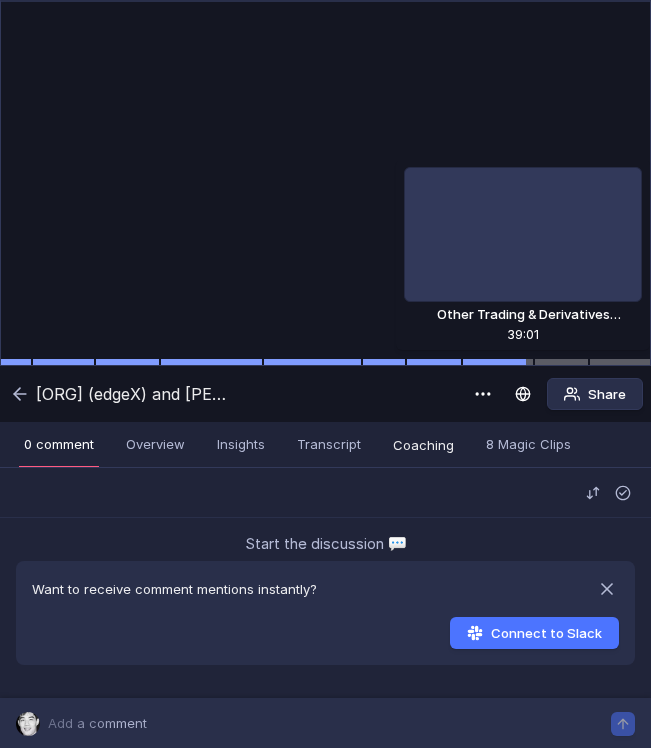 click at bounding box center [562, 362] 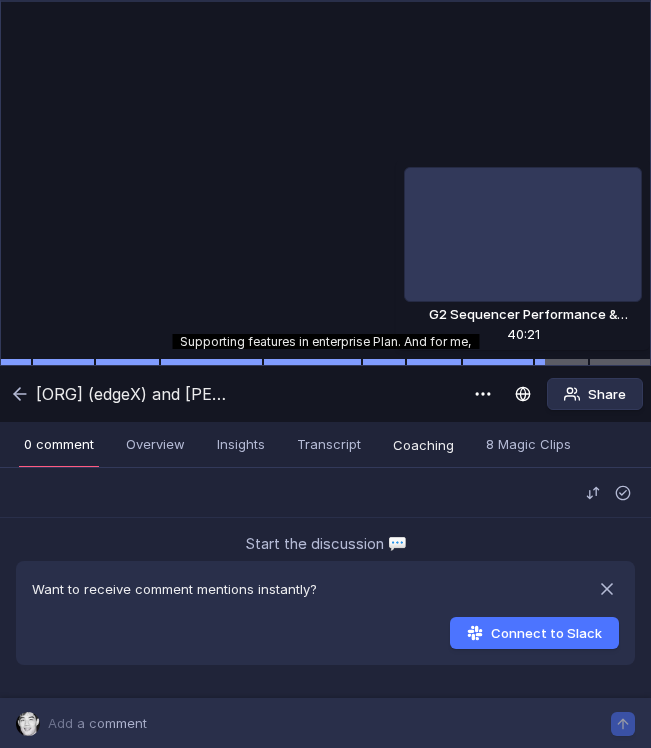 click at bounding box center (562, 363) 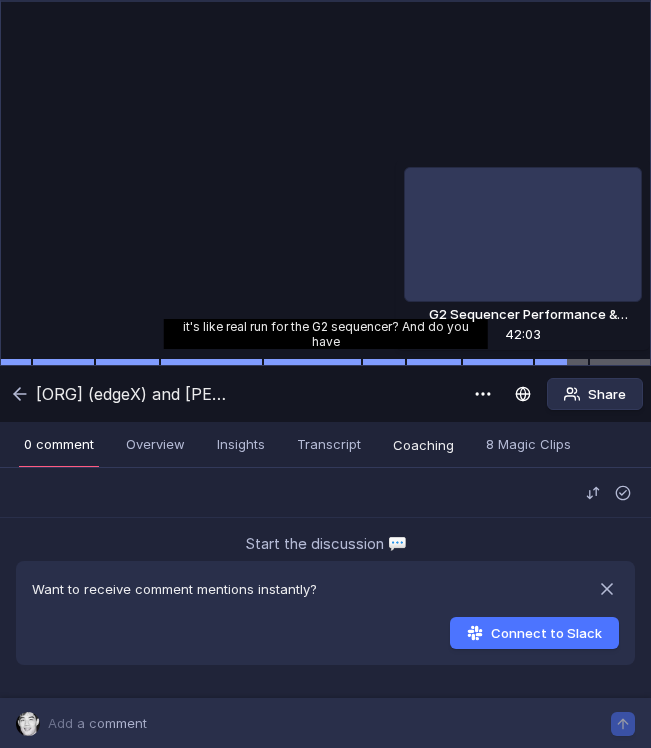 click at bounding box center (562, 362) 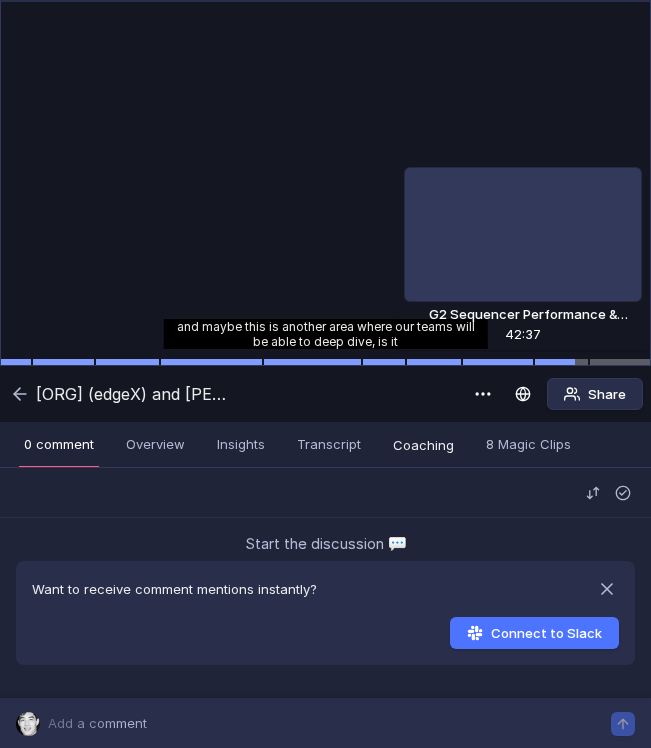 click at bounding box center (562, 362) 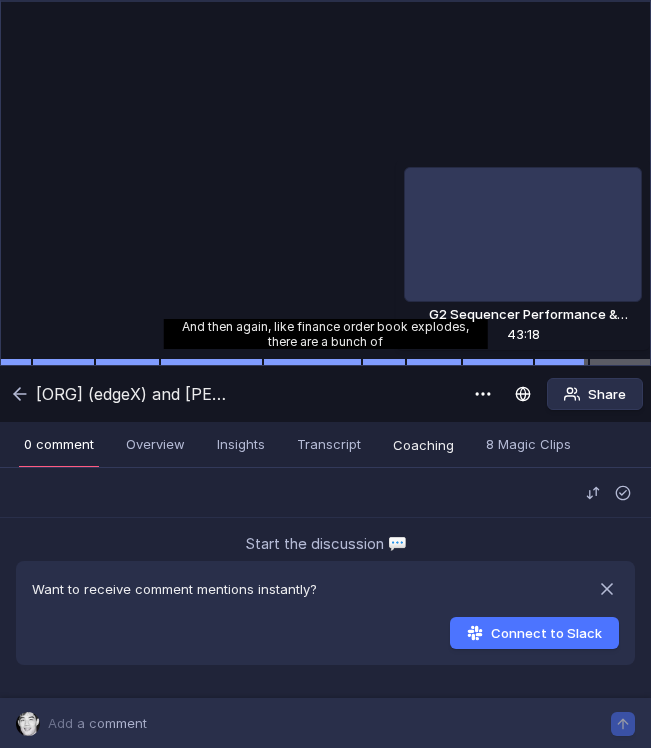 click at bounding box center (562, 362) 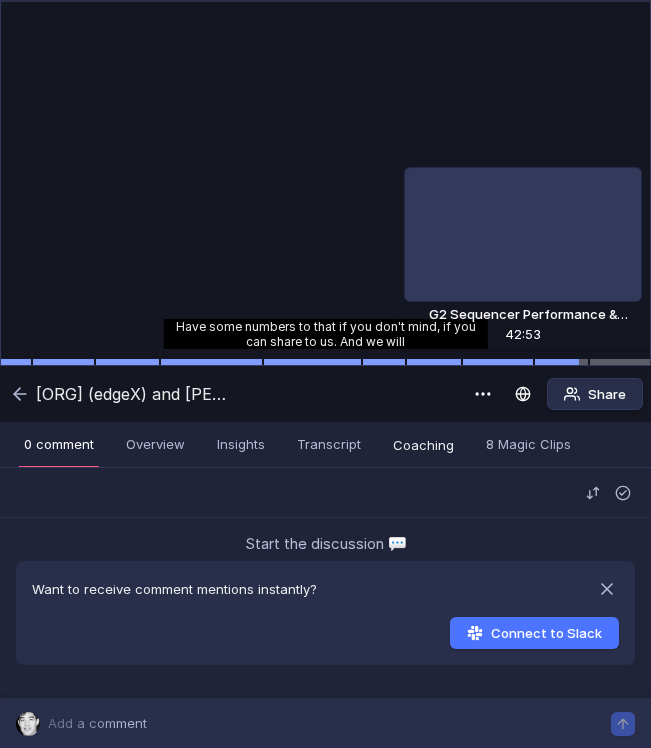 click at bounding box center [562, 362] 